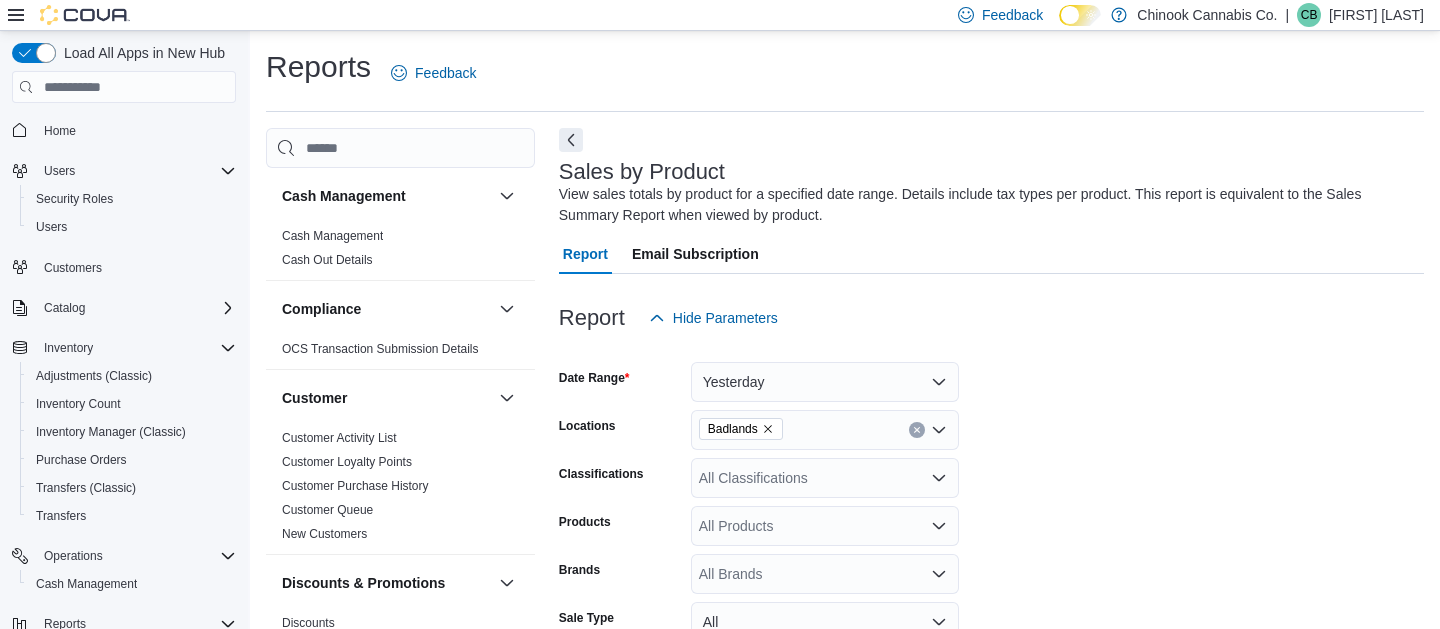 scroll, scrollTop: 730, scrollLeft: 0, axis: vertical 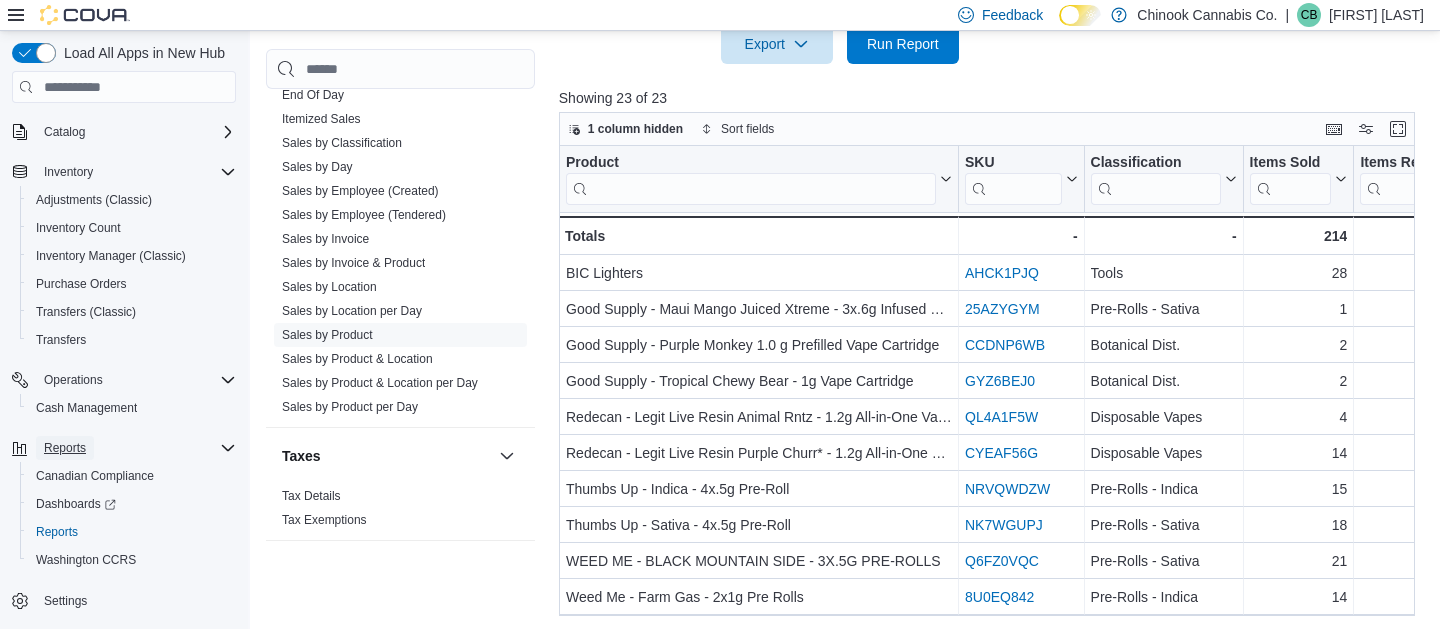 click on "Reports" at bounding box center [65, 448] 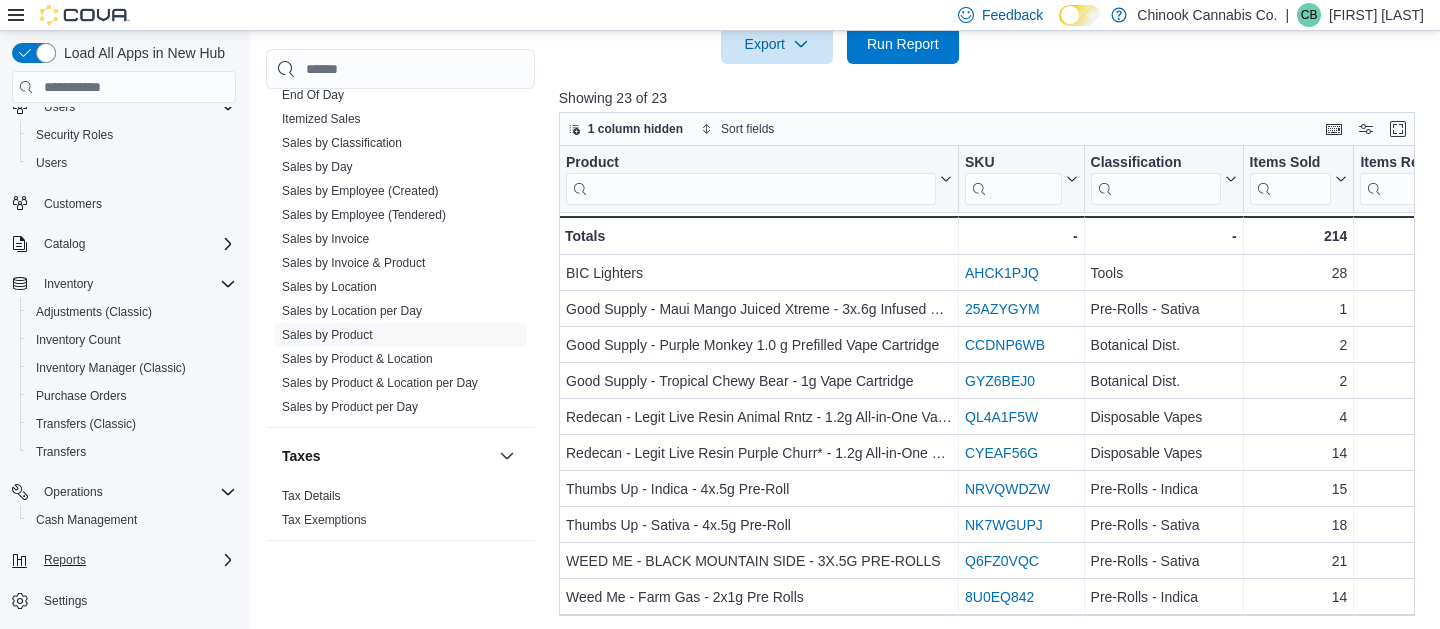 scroll, scrollTop: 64, scrollLeft: 0, axis: vertical 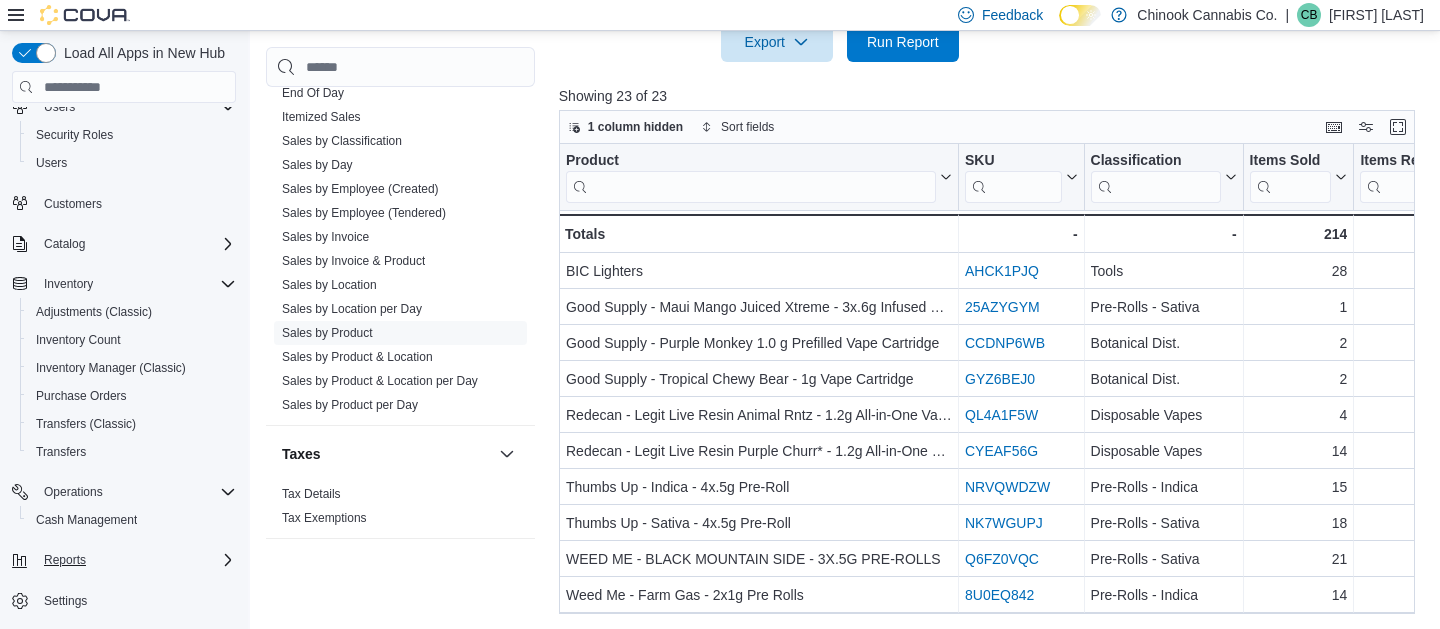 click on "Reports" at bounding box center [136, 560] 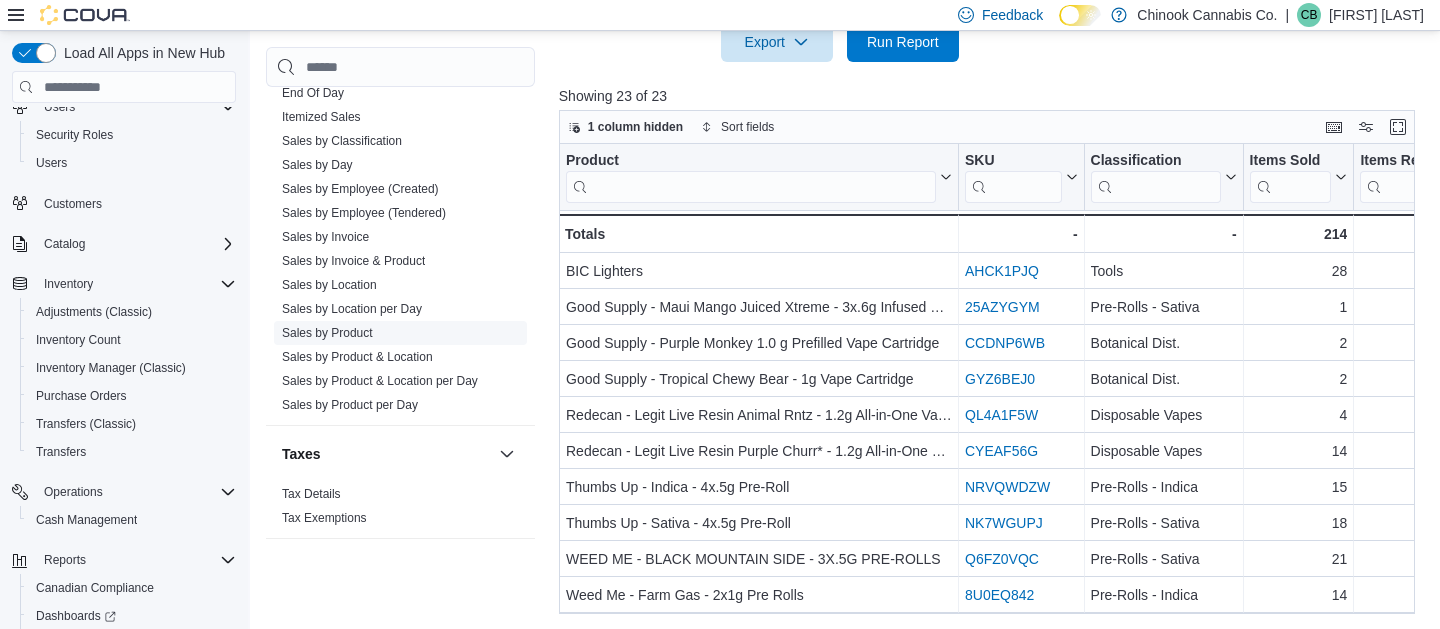 click on "Sales by Product" at bounding box center (327, 334) 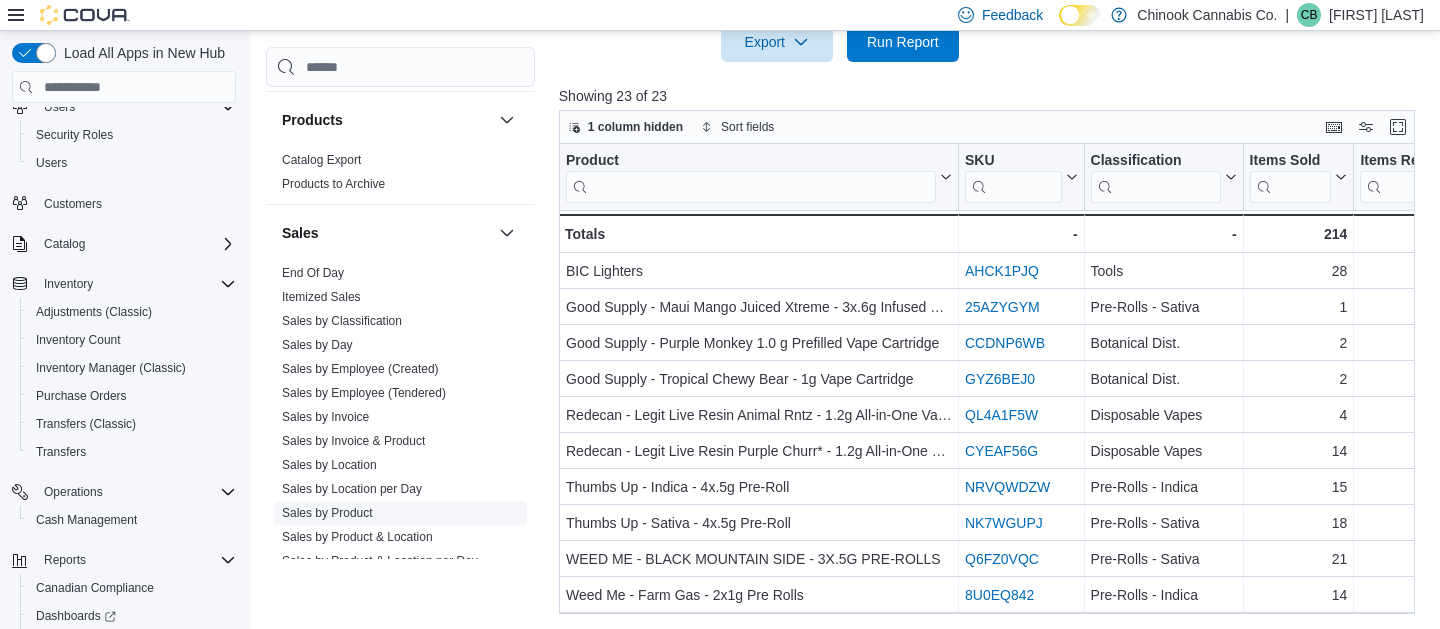scroll, scrollTop: 1261, scrollLeft: 0, axis: vertical 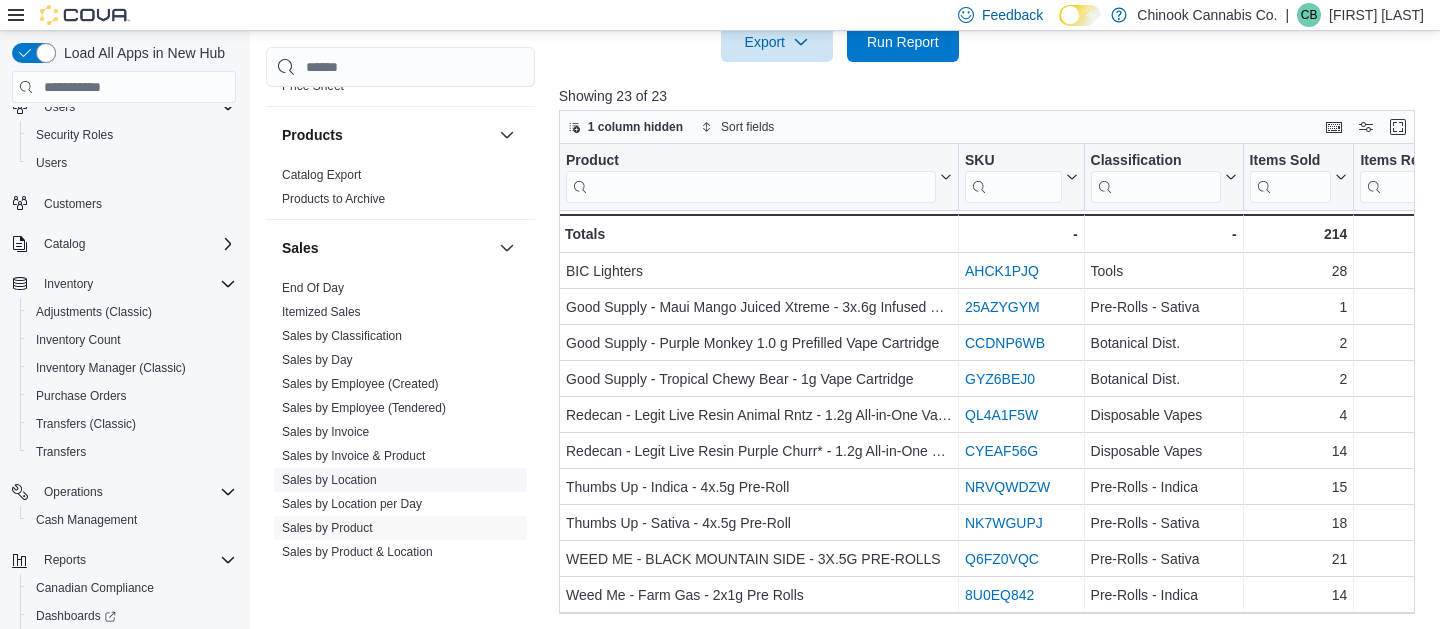 click on "Sales by Location" at bounding box center [400, 481] 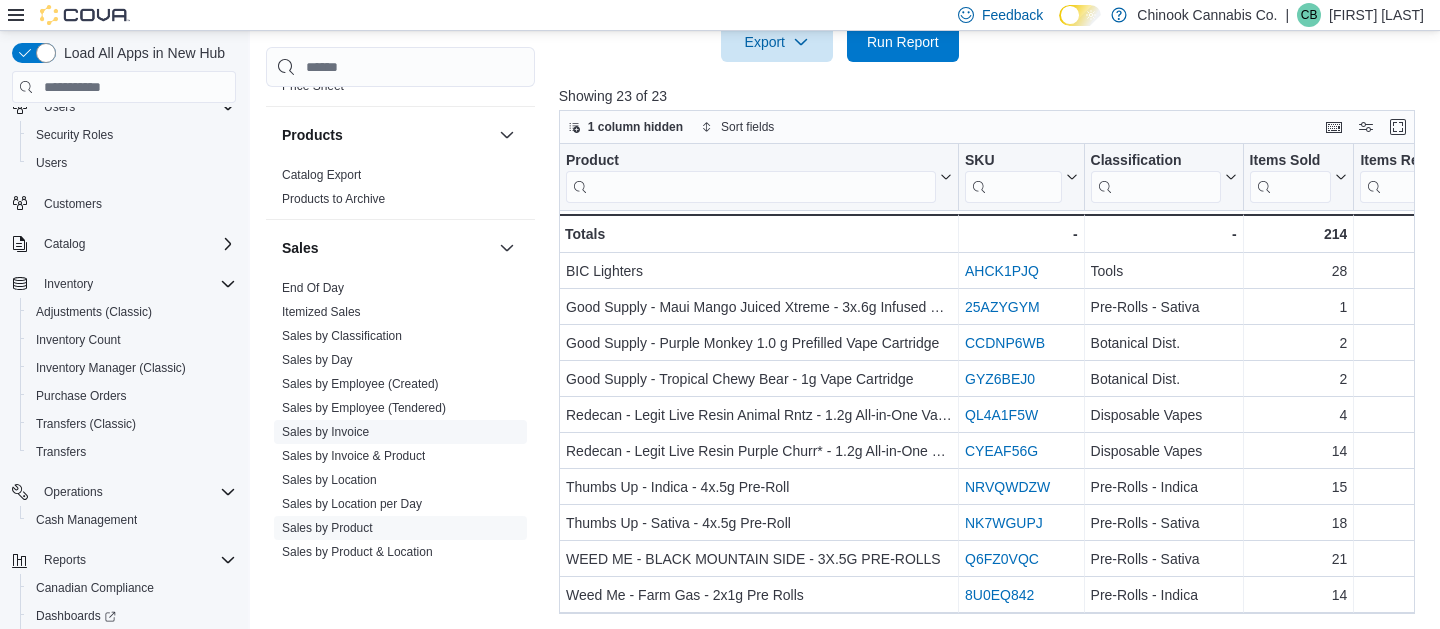 scroll, scrollTop: 27, scrollLeft: 0, axis: vertical 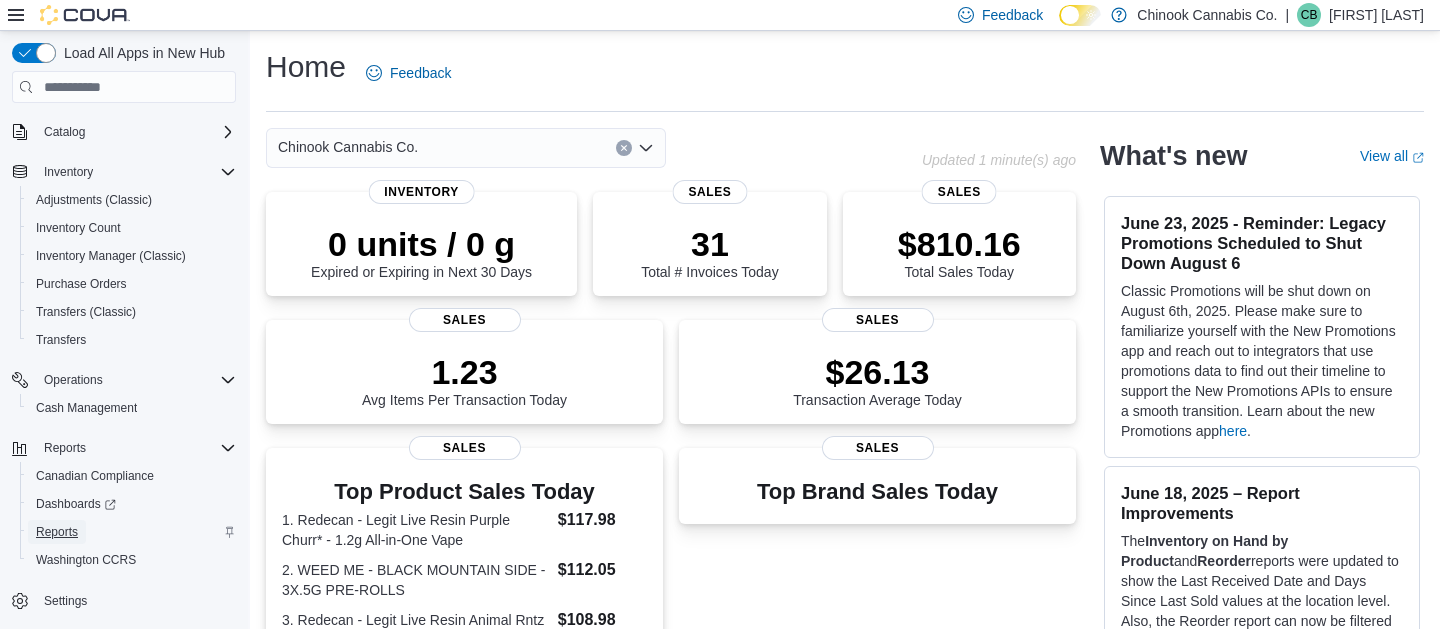 click on "Reports" at bounding box center (57, 532) 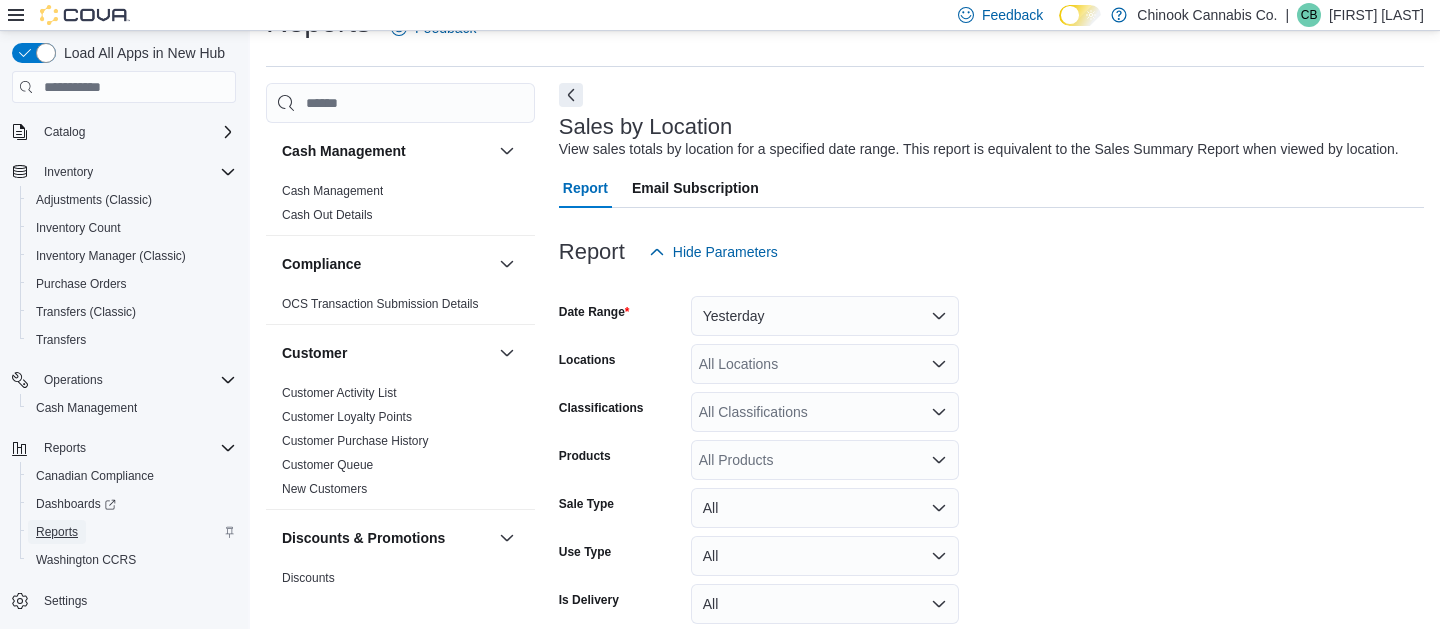 scroll, scrollTop: 67, scrollLeft: 0, axis: vertical 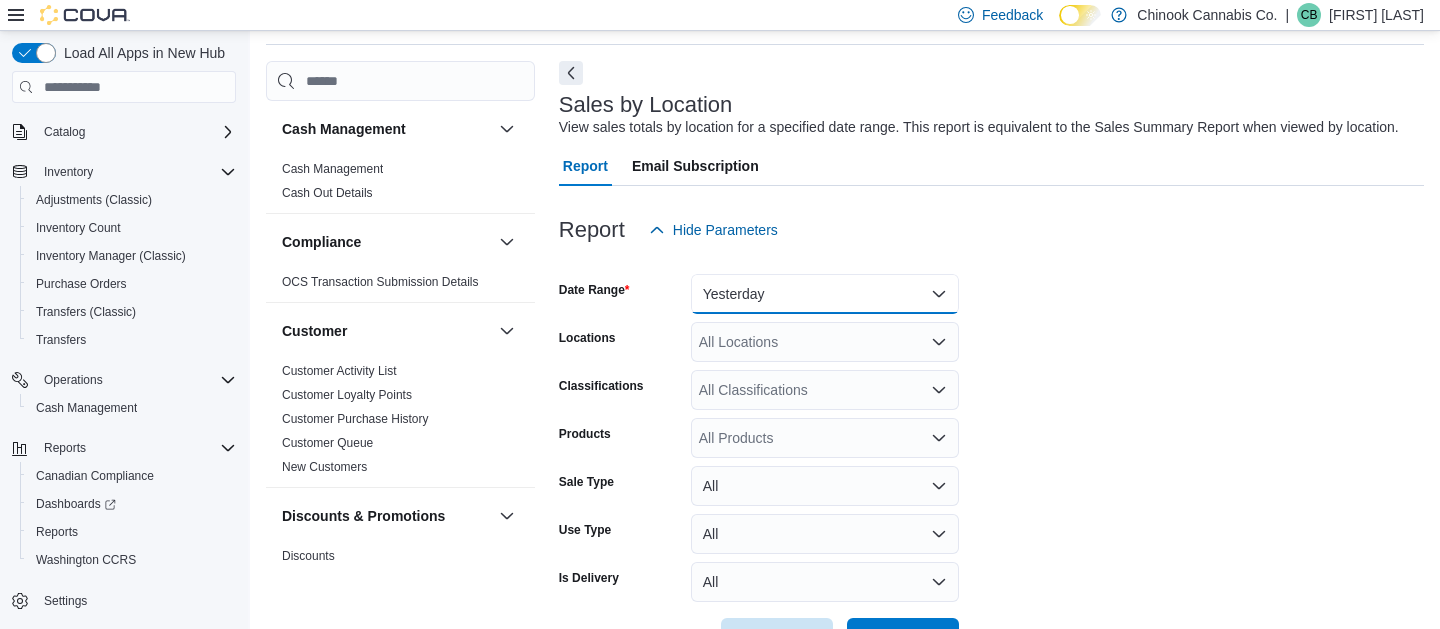click on "Yesterday" at bounding box center [825, 294] 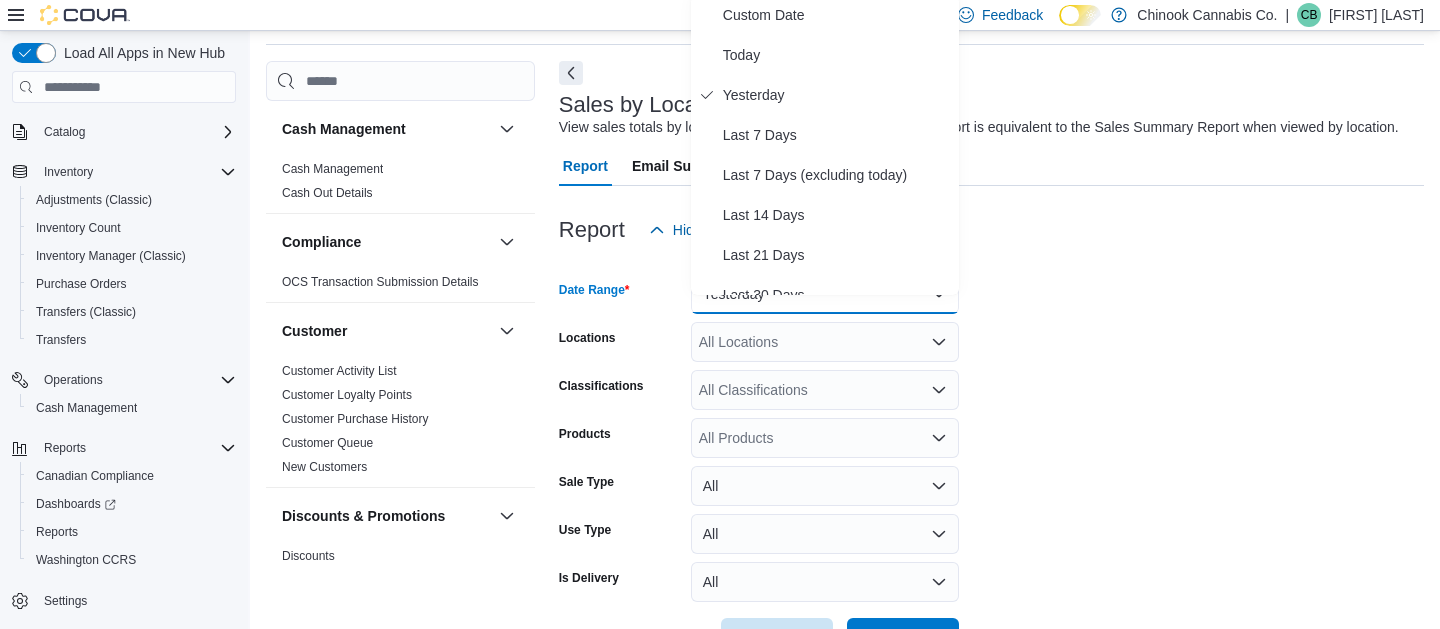 scroll, scrollTop: 62, scrollLeft: 0, axis: vertical 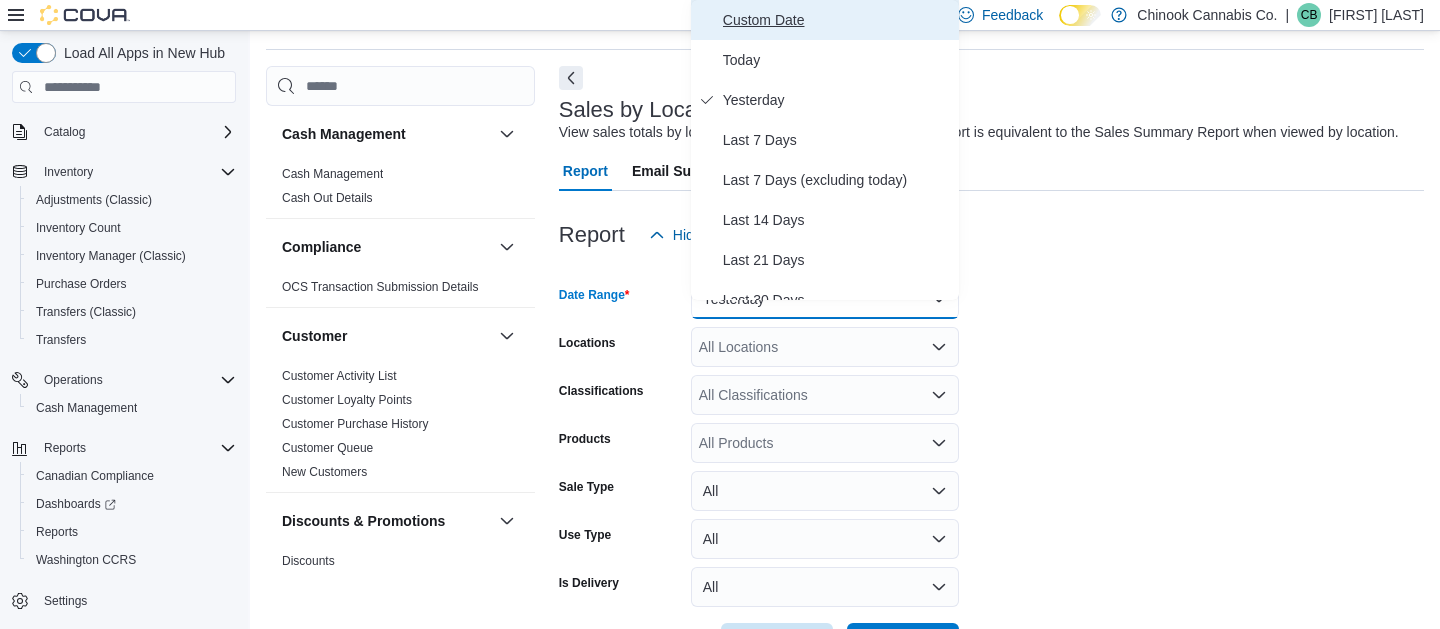 click on "Custom Date" at bounding box center (837, 20) 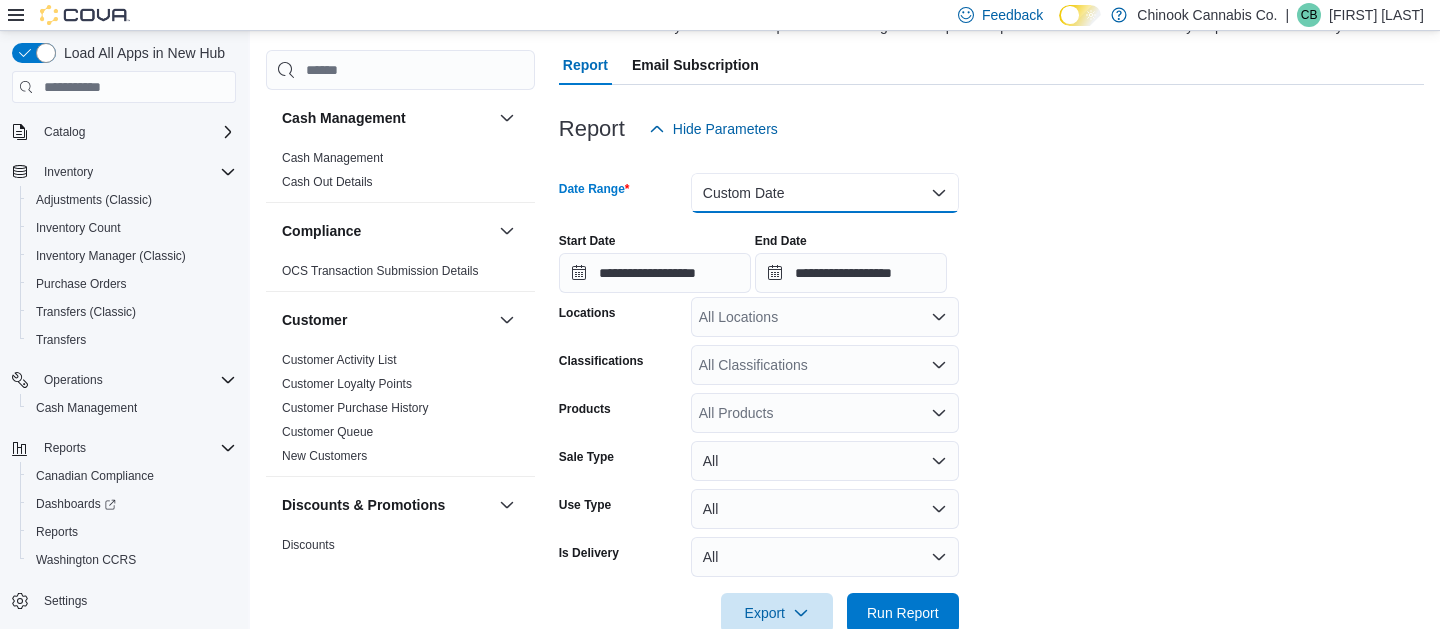 scroll, scrollTop: 183, scrollLeft: 0, axis: vertical 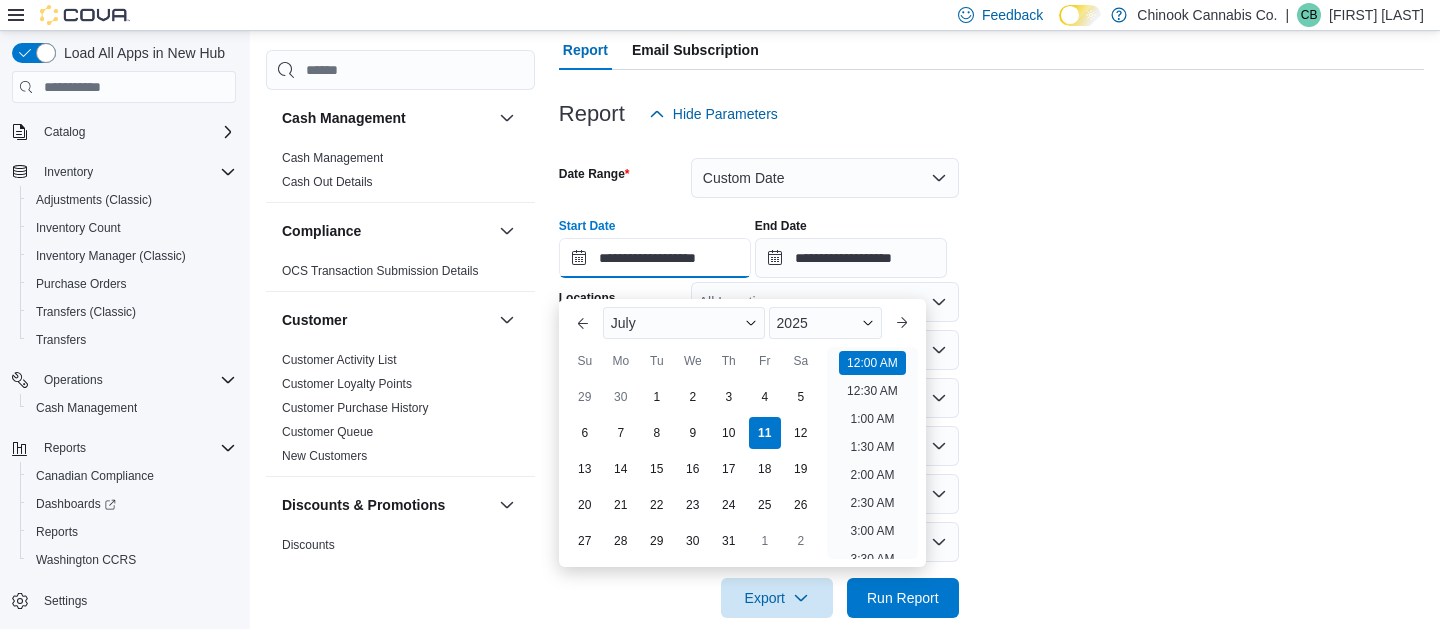 click on "**********" at bounding box center (655, 258) 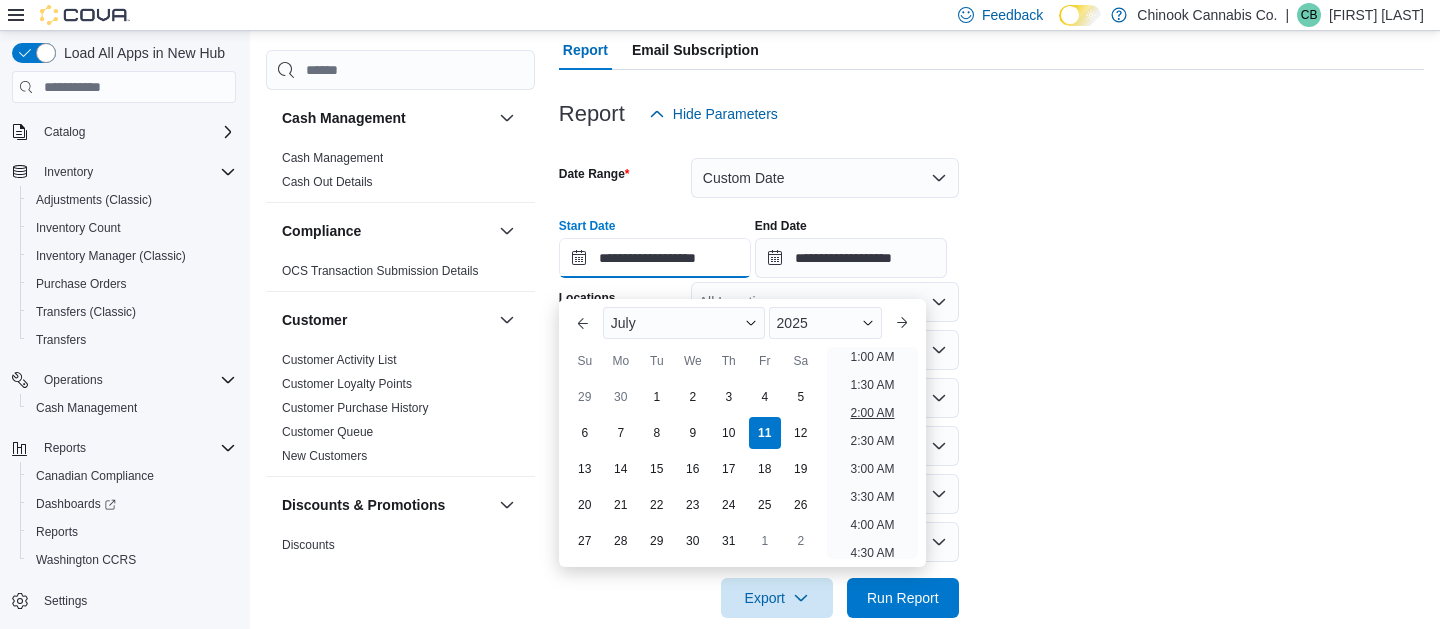 scroll, scrollTop: 0, scrollLeft: 0, axis: both 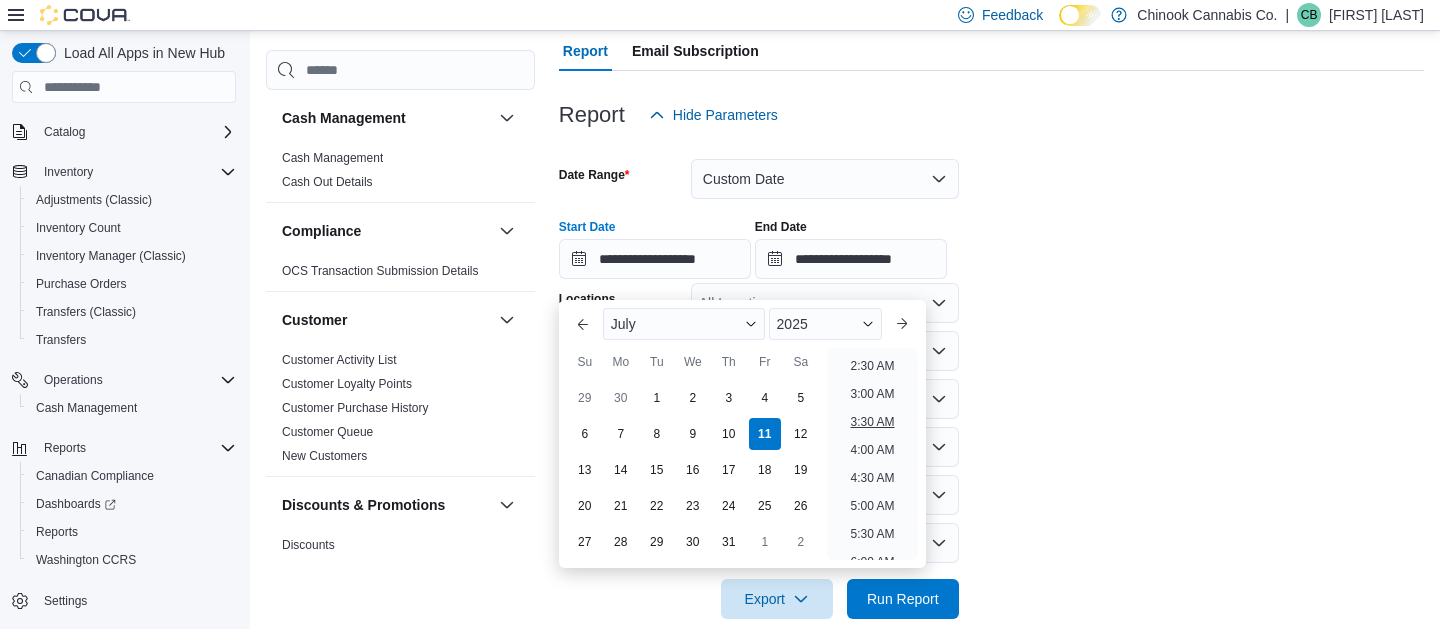 click on "3:30 AM" at bounding box center [872, 422] 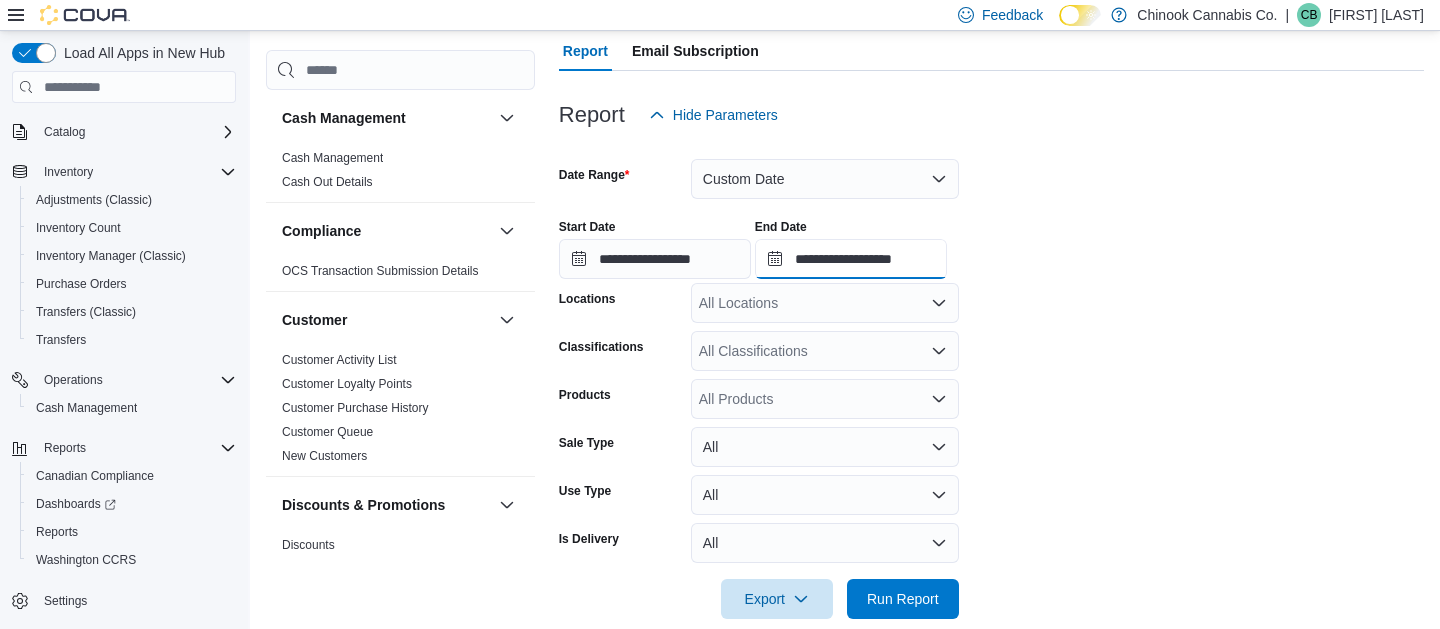 click on "**********" at bounding box center (851, 259) 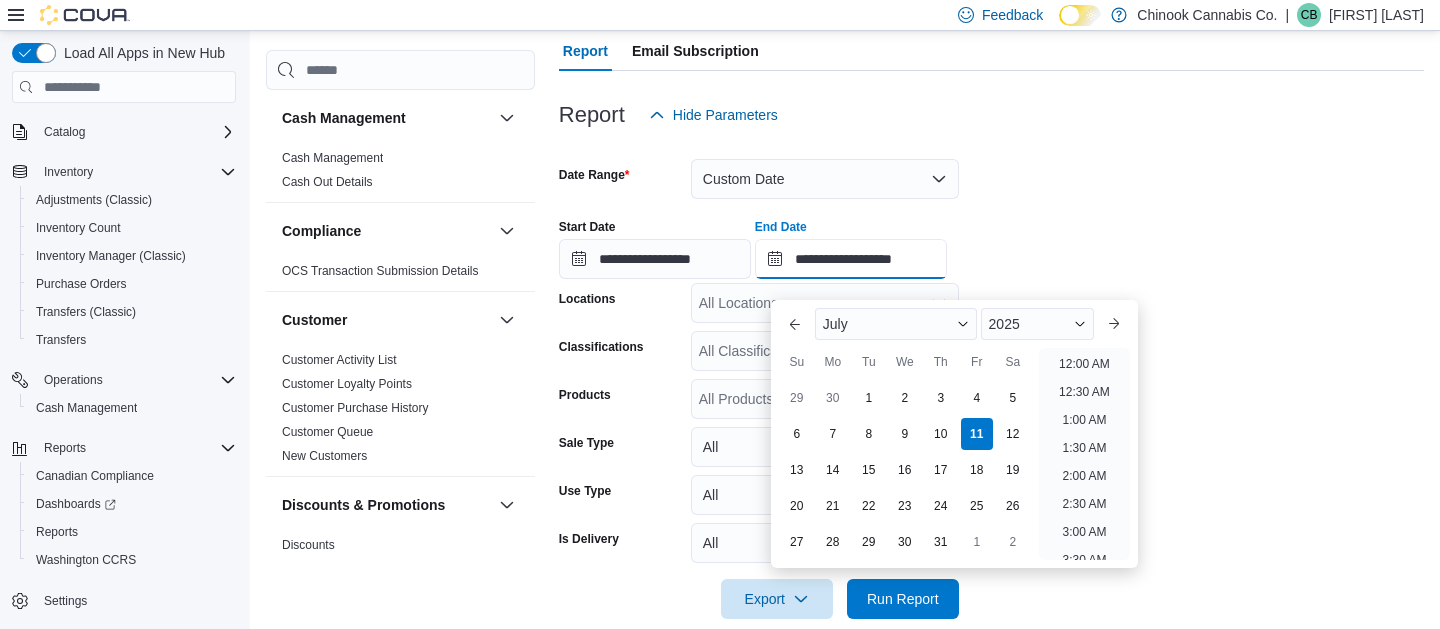 scroll, scrollTop: 1136, scrollLeft: 0, axis: vertical 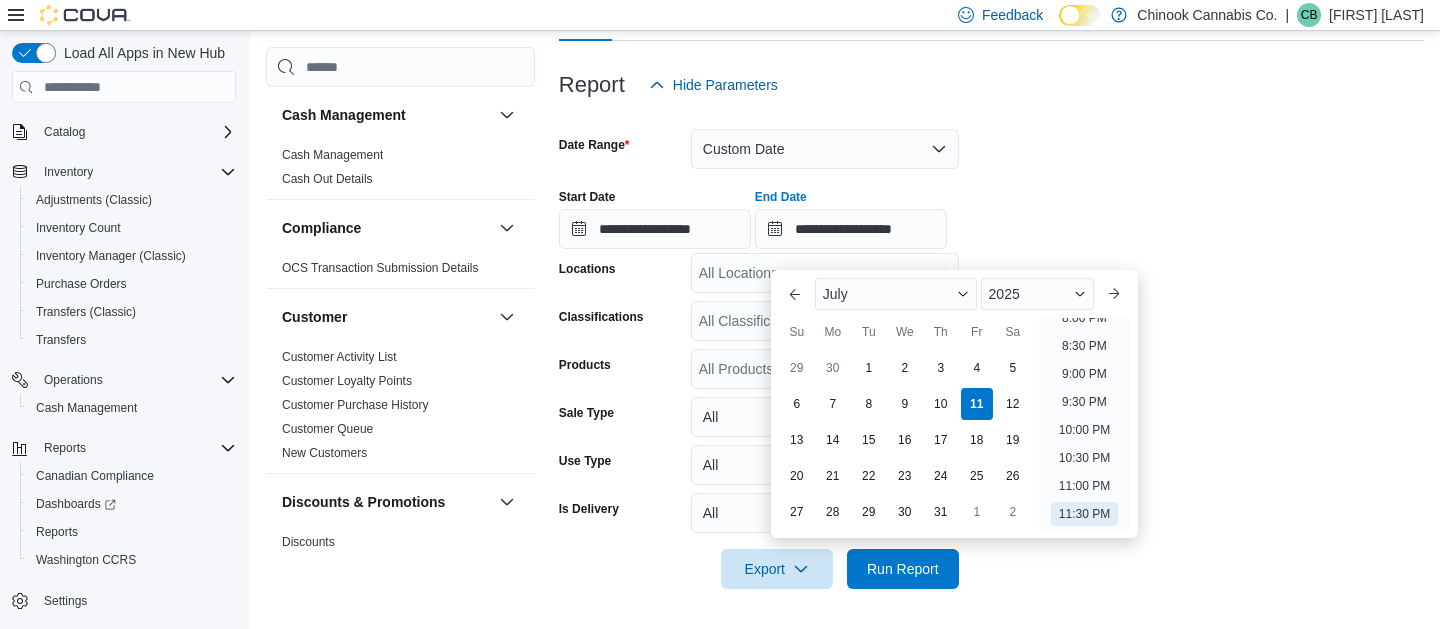 click on "12:00 AM 12:30 AM 1:00 AM 1:30 AM 2:00 AM 2:30 AM 3:00 AM 3:30 AM 4:00 AM 4:30 AM 5:00 AM 5:30 AM 6:00 AM 6:30 AM 7:00 AM 7:30 AM 8:00 AM 8:30 AM 9:00 AM 9:30 AM 10:00 AM 10:30 AM 11:00 AM 11:30 AM 12:00 PM 12:30 PM 1:00 PM 1:30 PM 2:00 PM 2:30 PM 3:00 PM 3:30 PM 4:00 PM 4:30 PM 5:00 PM 5:30 PM 6:00 PM 6:30 PM 7:00 PM 7:30 PM 8:00 PM 8:30 PM 9:00 PM 9:30 PM 10:00 PM 10:30 PM 11:00 PM 11:30 PM" at bounding box center [1084, 424] 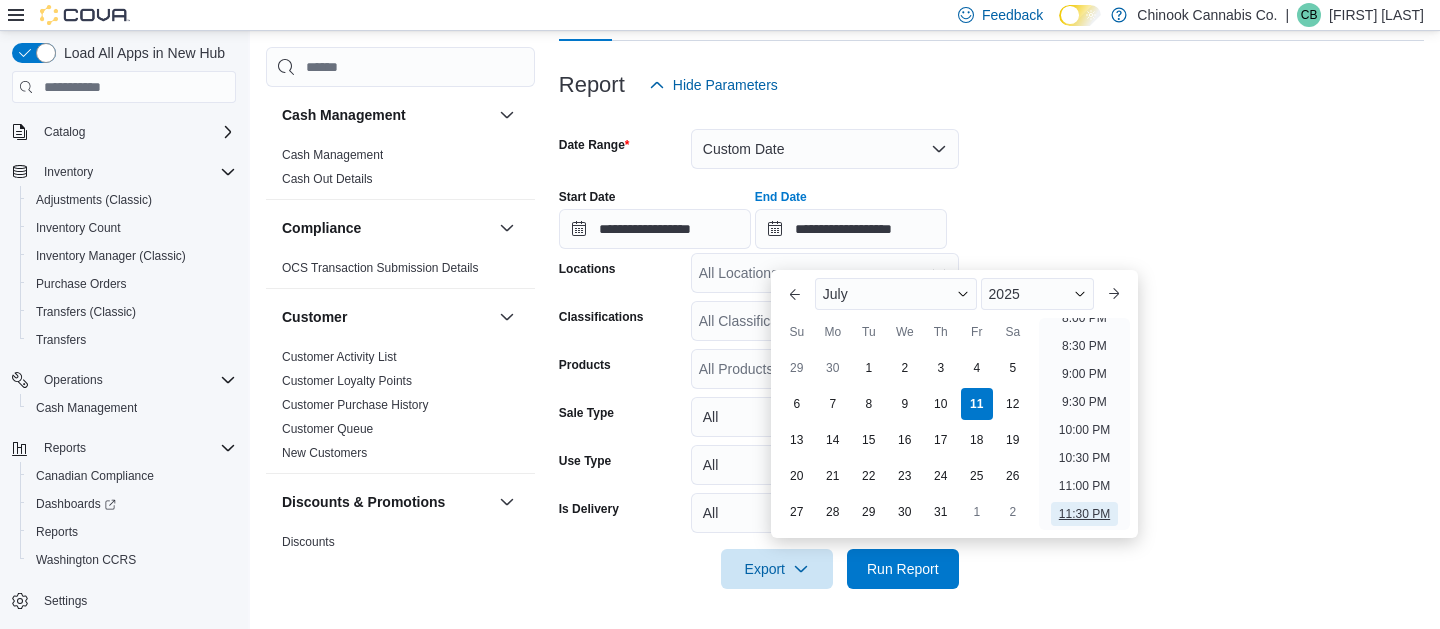 click on "11:30 PM" at bounding box center [1084, 514] 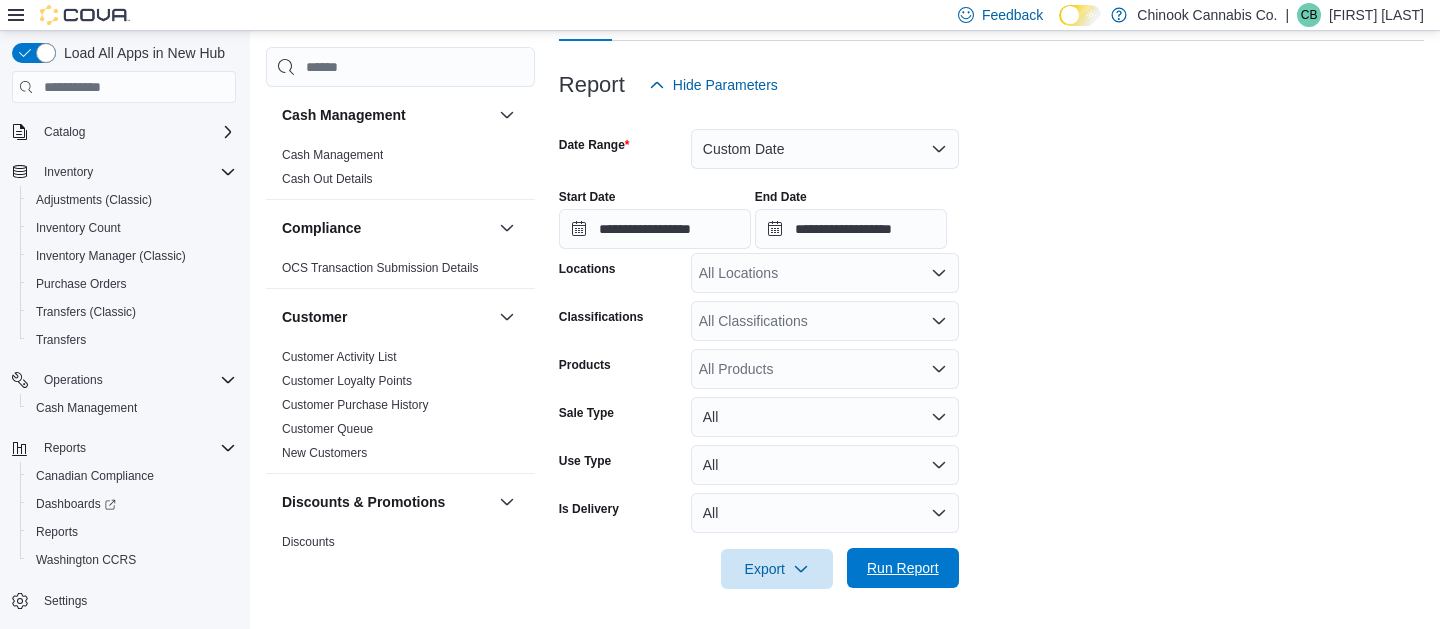 click on "Run Report" at bounding box center (903, 568) 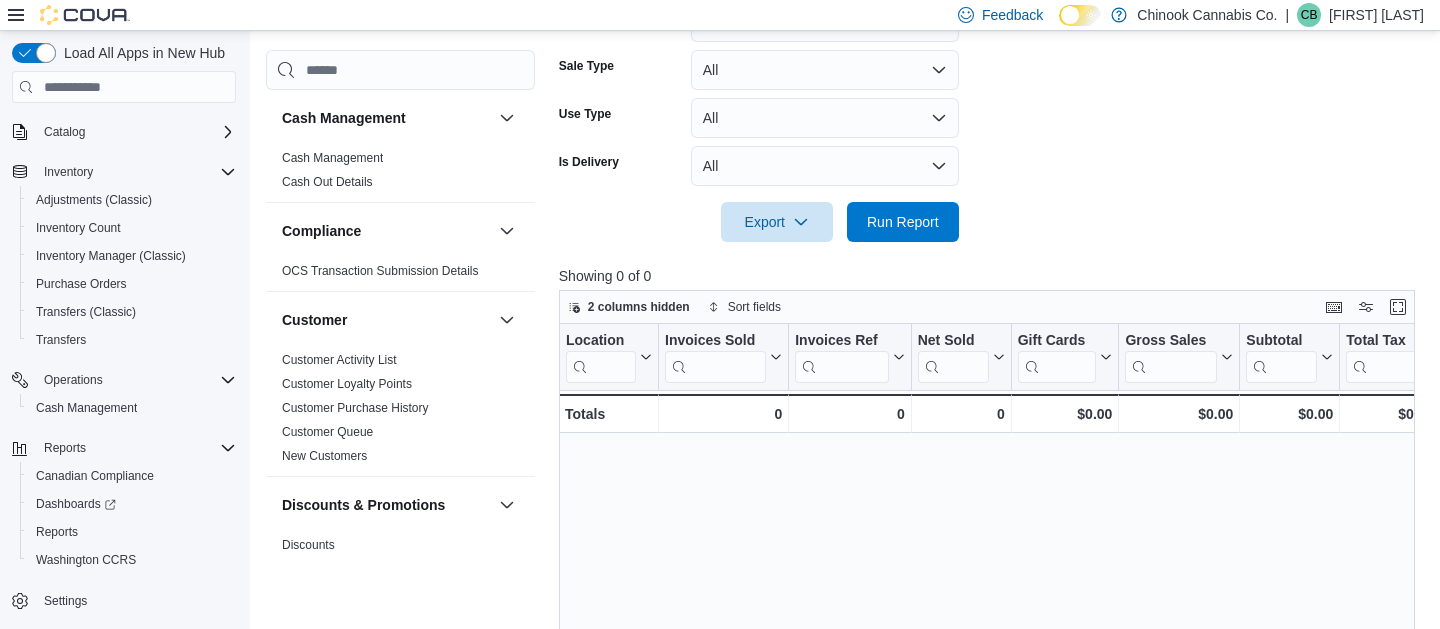 scroll, scrollTop: 566, scrollLeft: 0, axis: vertical 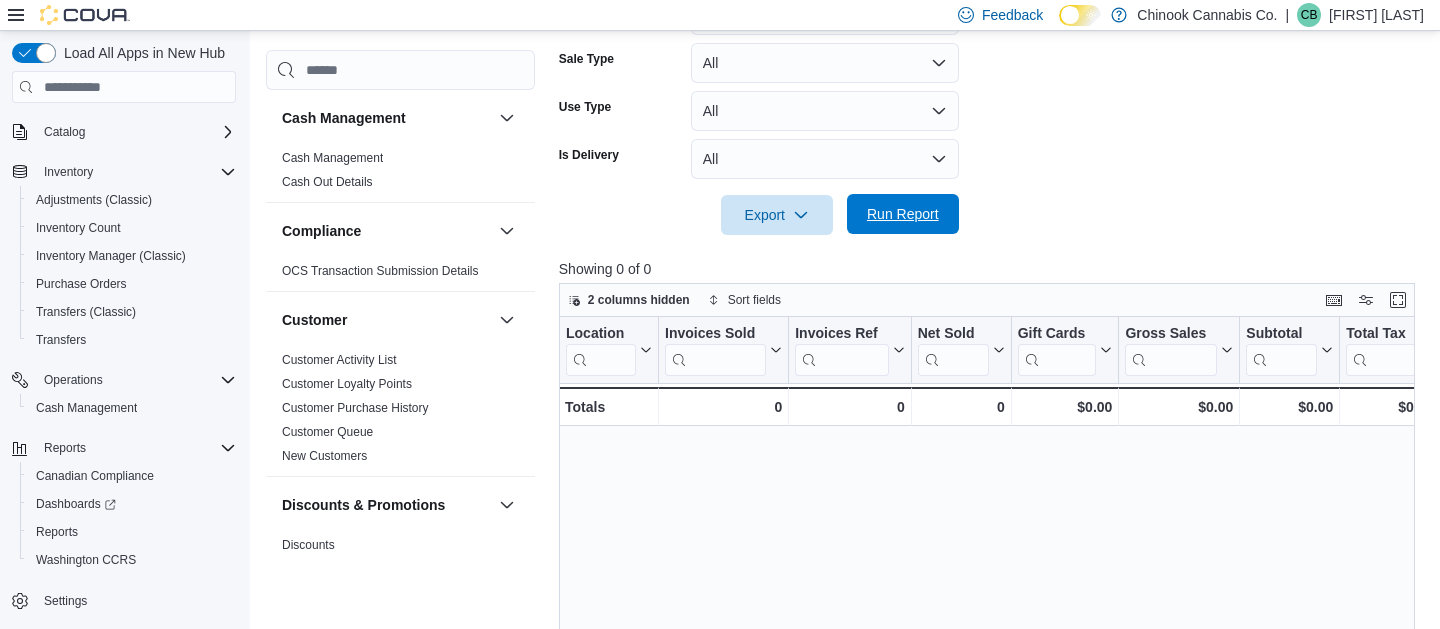 click on "Run Report" at bounding box center (903, 214) 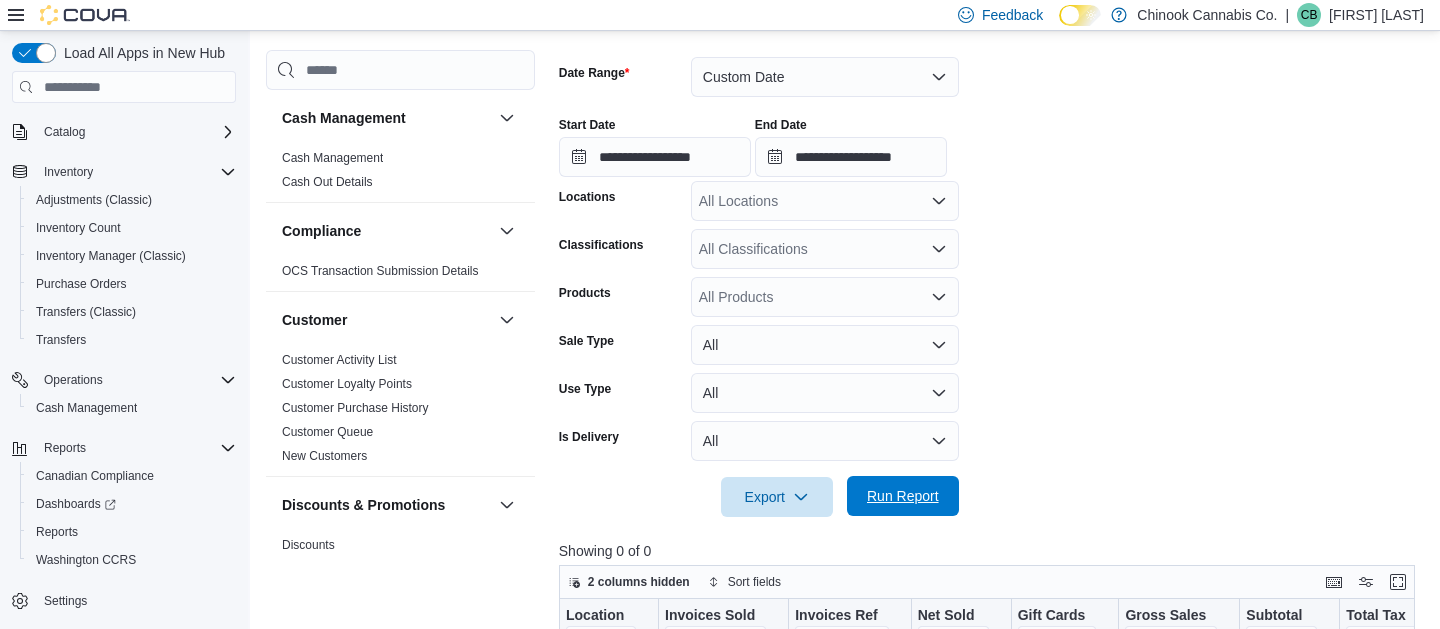 scroll, scrollTop: 279, scrollLeft: 0, axis: vertical 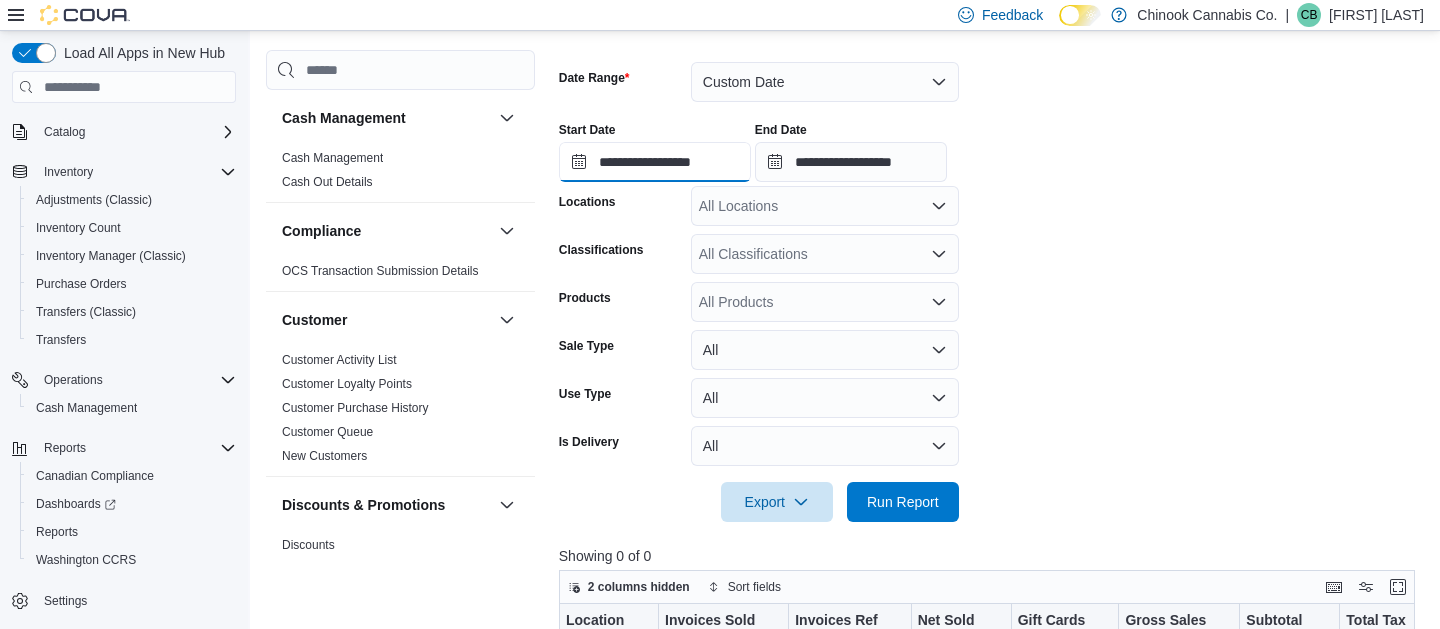 click on "**********" at bounding box center (655, 162) 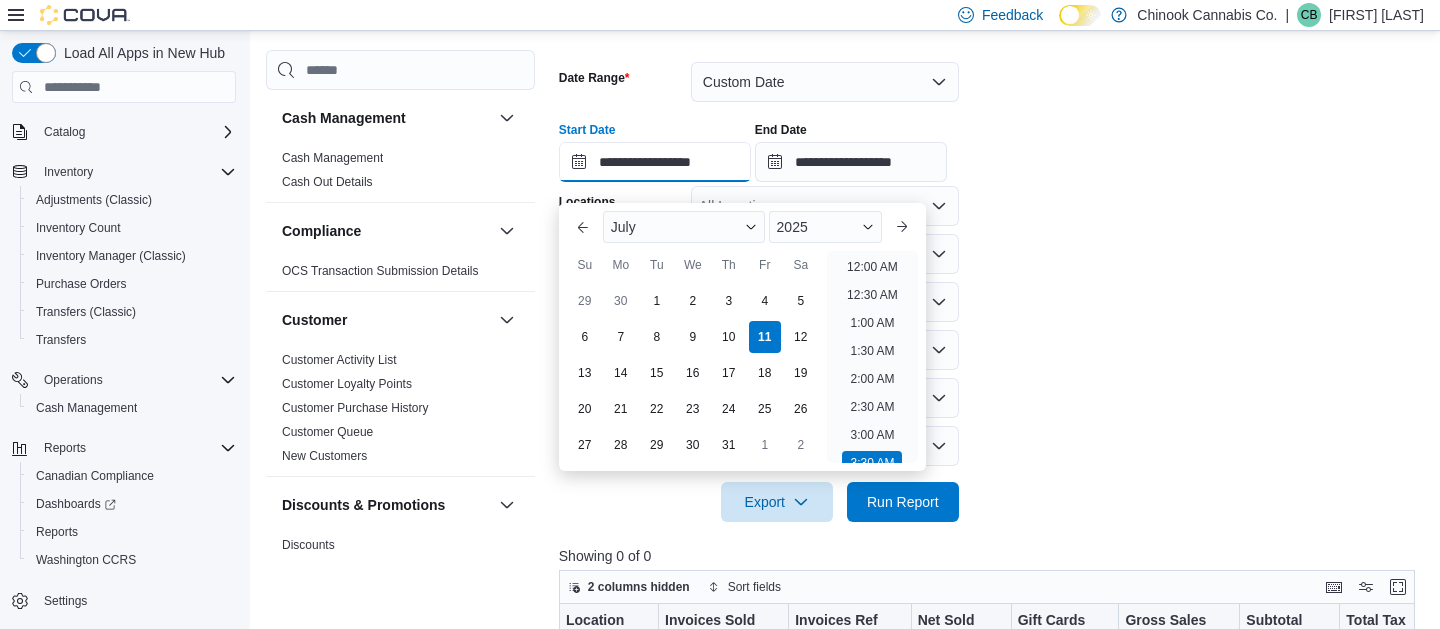 scroll, scrollTop: 258, scrollLeft: 0, axis: vertical 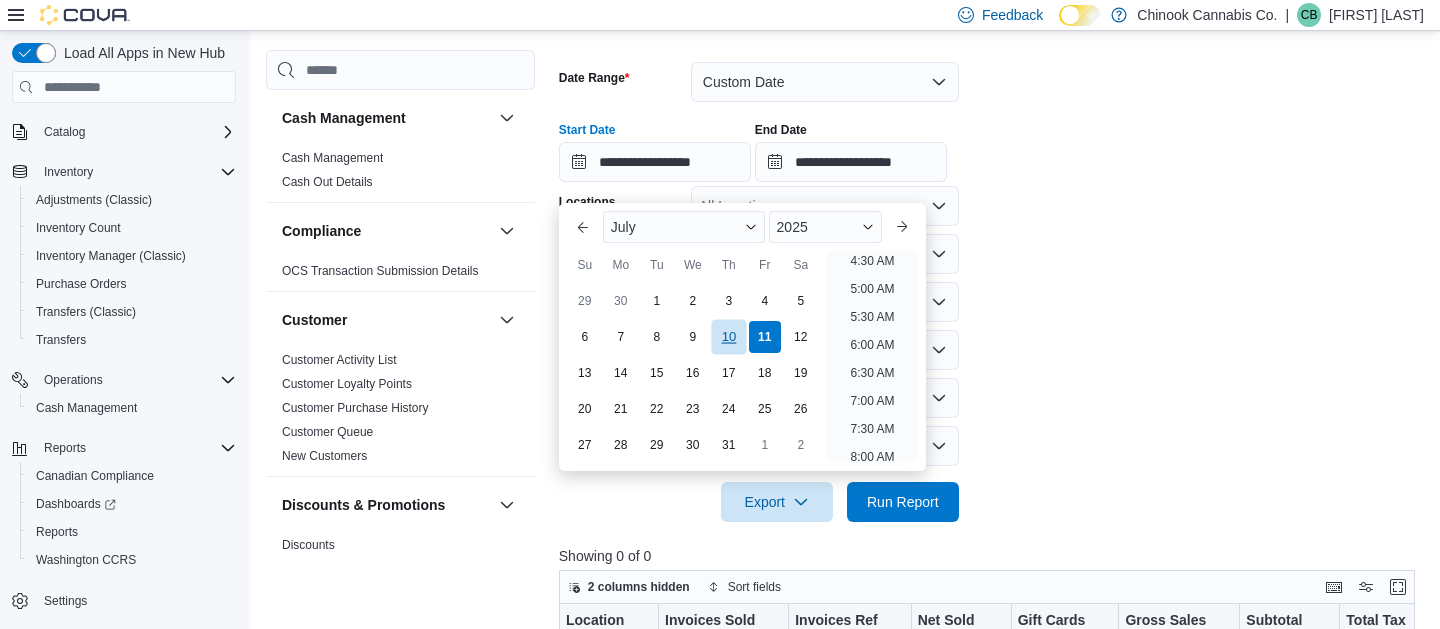 click on "10" at bounding box center [728, 337] 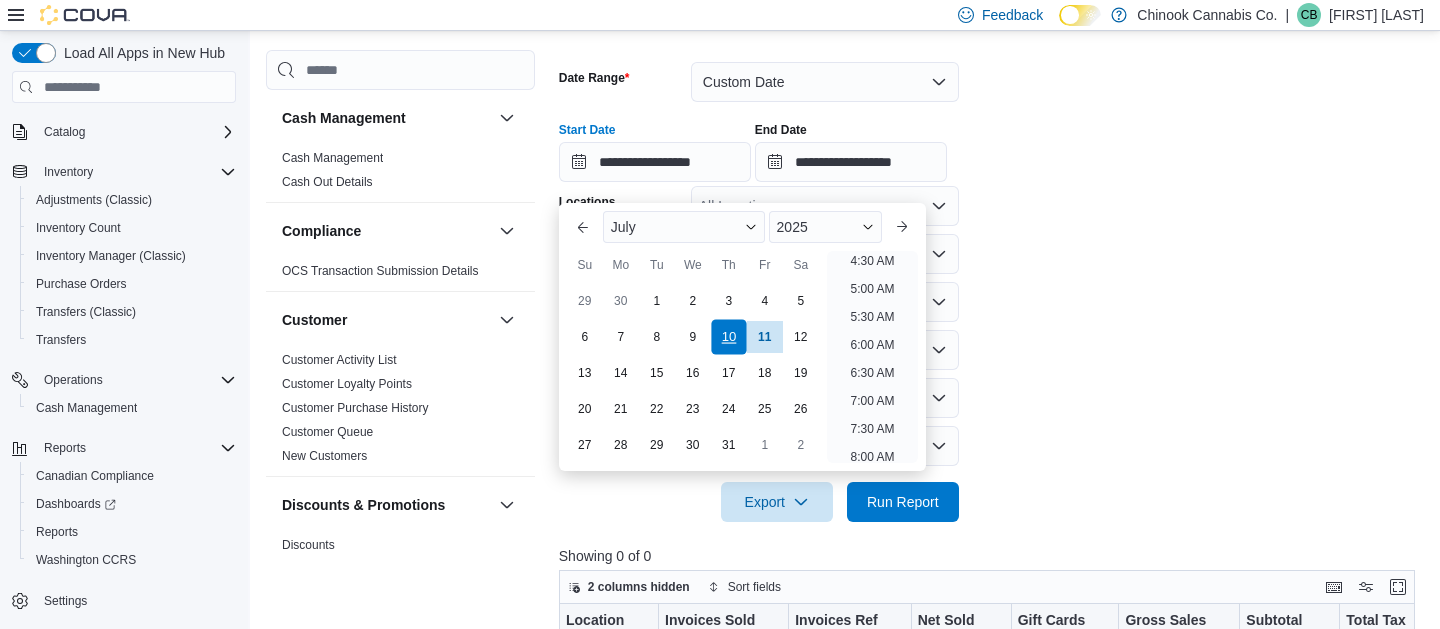 scroll, scrollTop: 200, scrollLeft: 0, axis: vertical 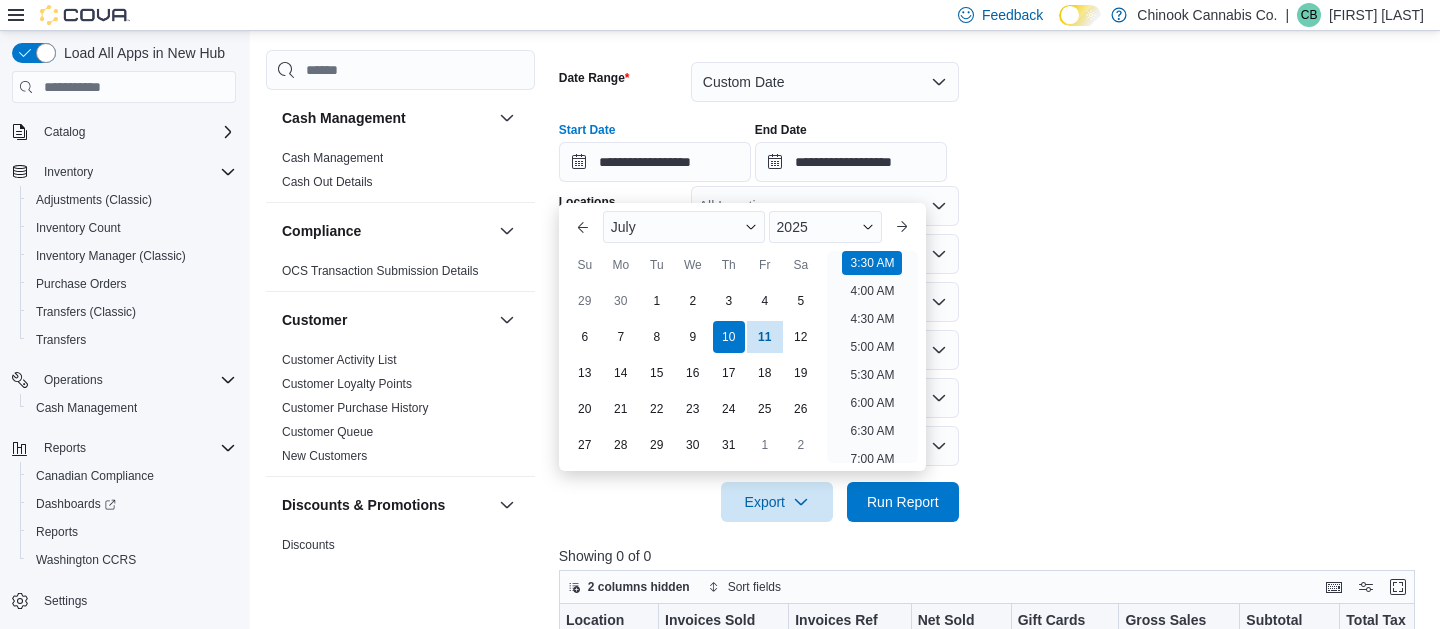 click on "**********" at bounding box center (991, 280) 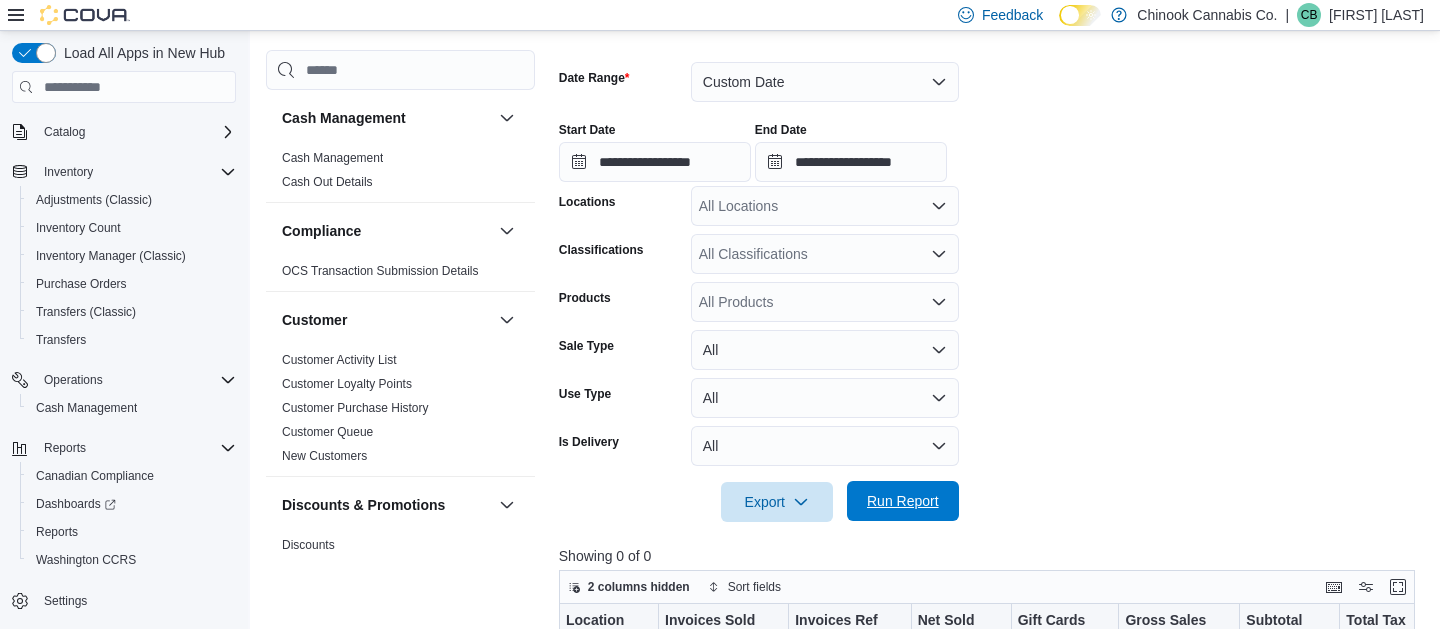 click on "Run Report" at bounding box center (903, 501) 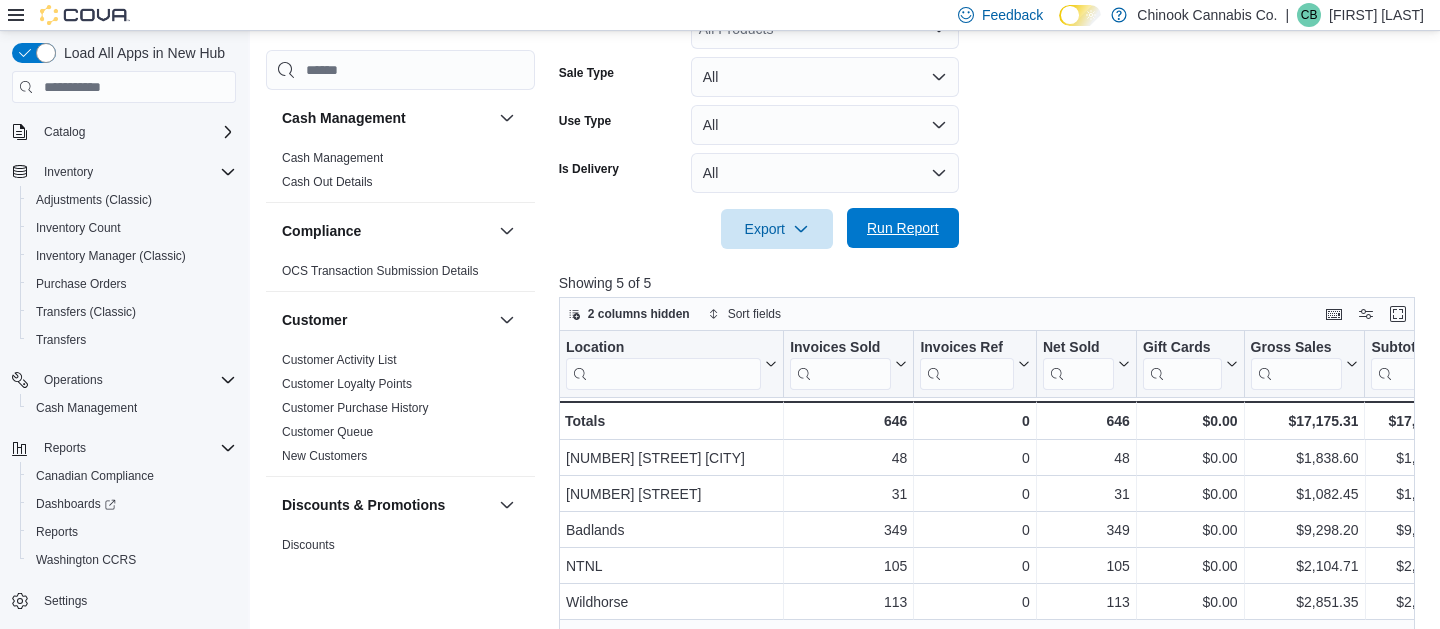 scroll, scrollTop: 558, scrollLeft: 0, axis: vertical 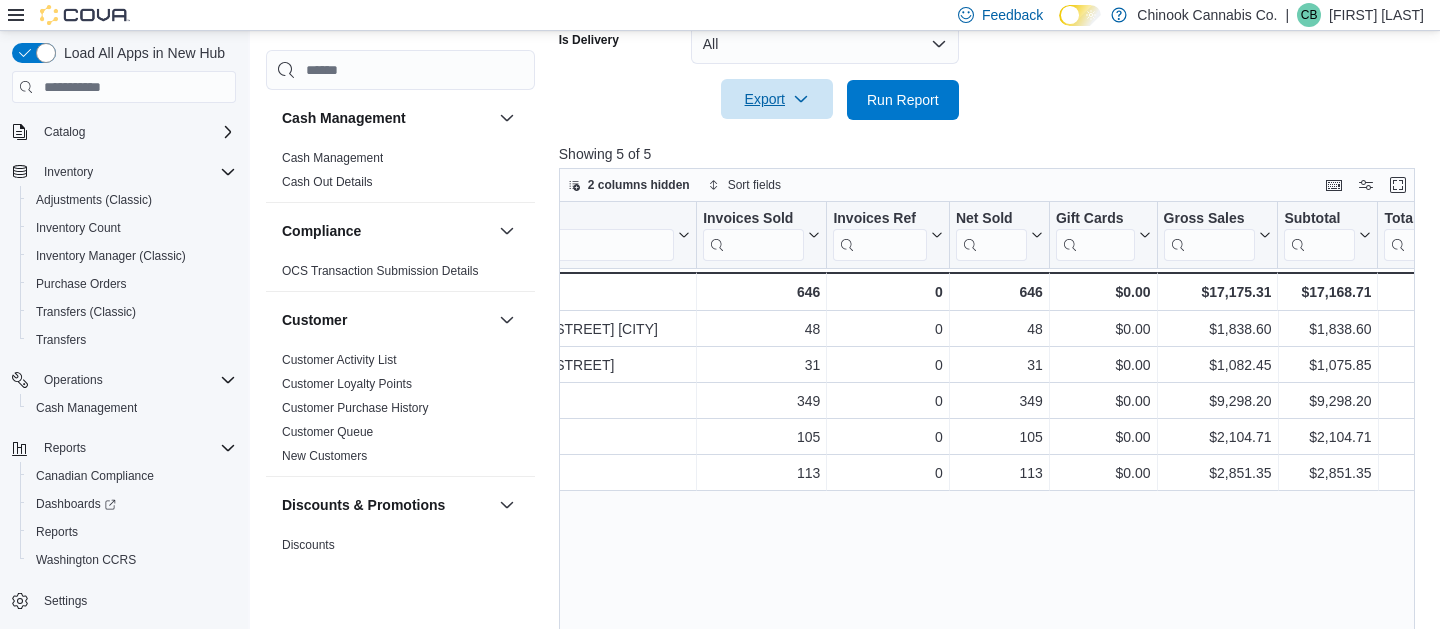 click 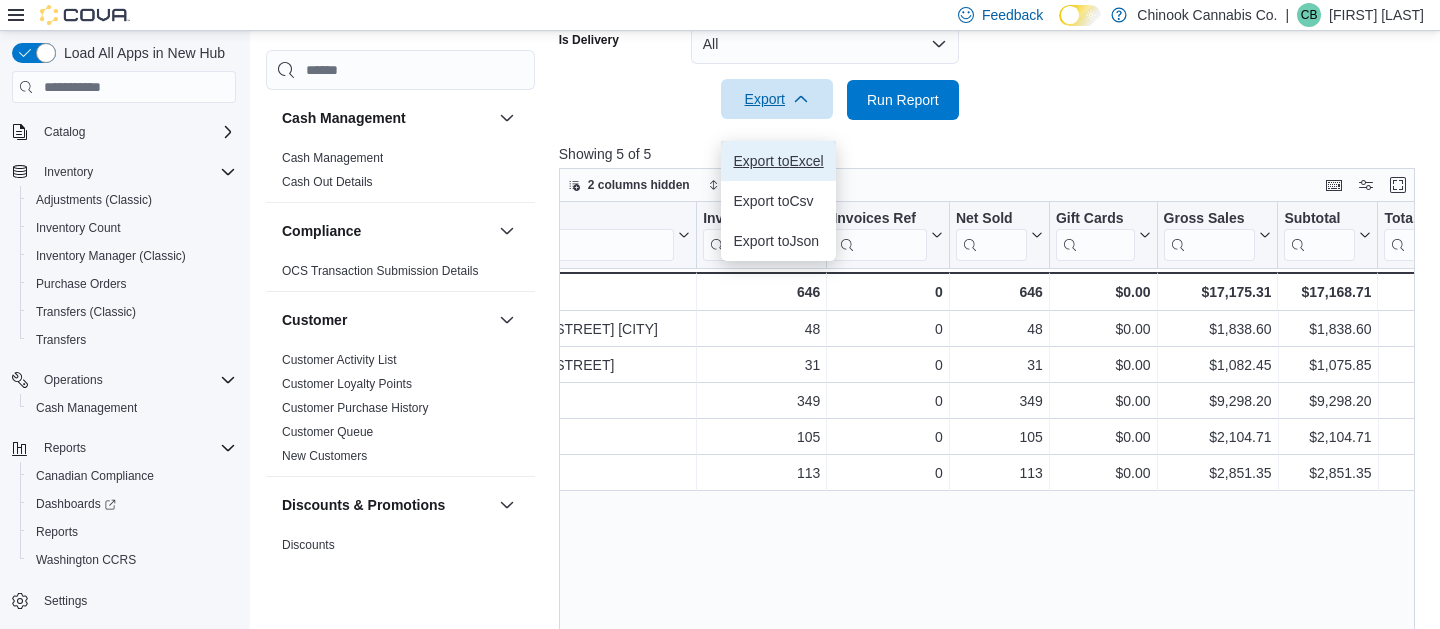 click on "Export to  Excel" at bounding box center (778, 161) 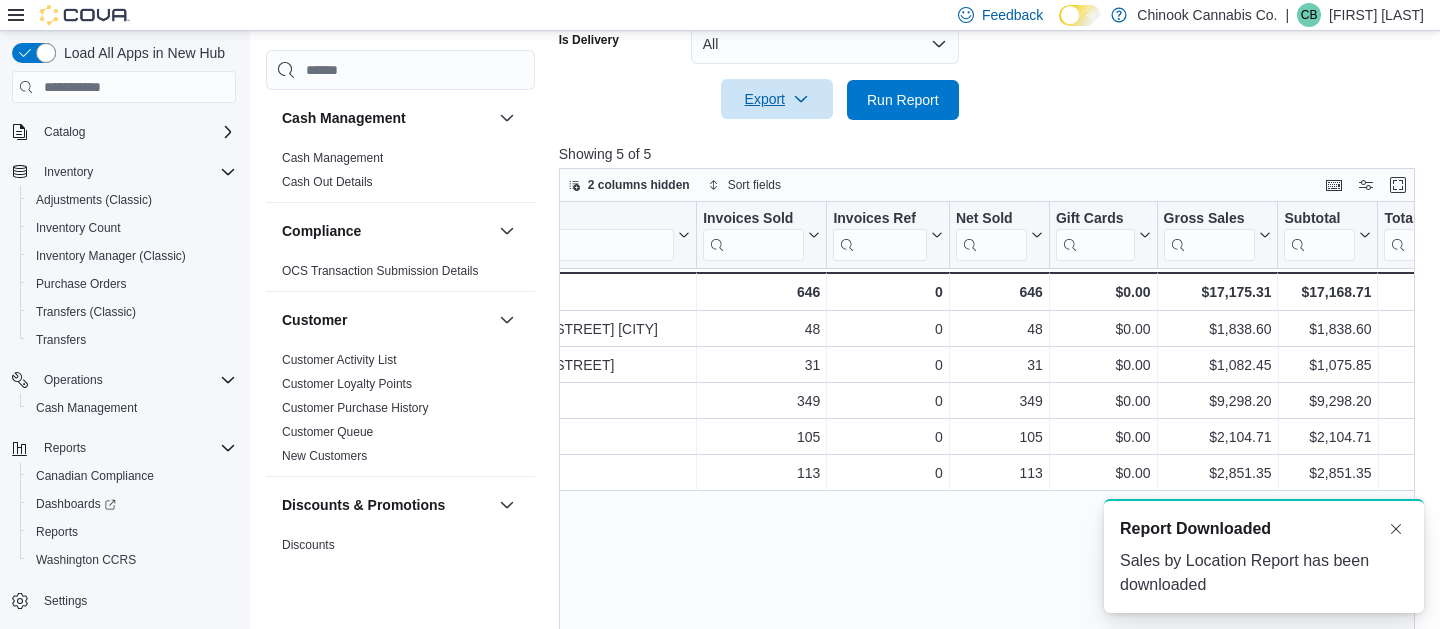 scroll, scrollTop: 0, scrollLeft: 0, axis: both 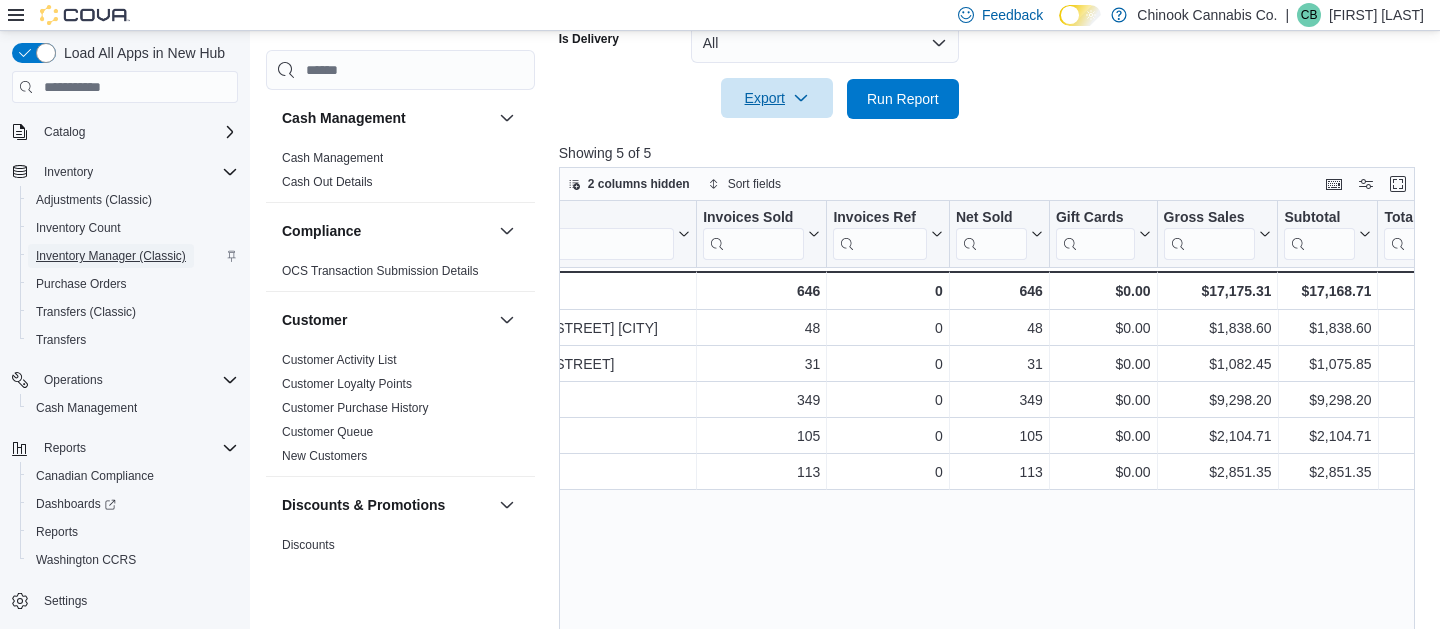 click on "Inventory Manager (Classic)" at bounding box center (111, 256) 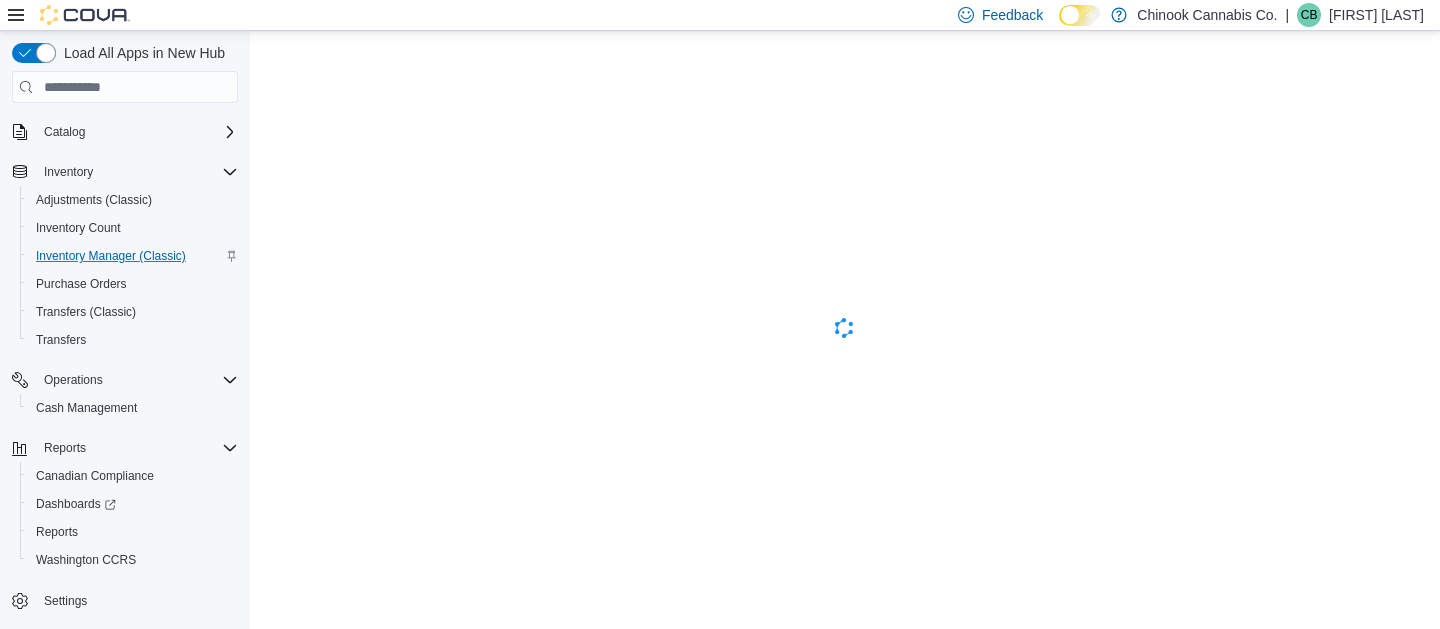 scroll, scrollTop: 0, scrollLeft: 0, axis: both 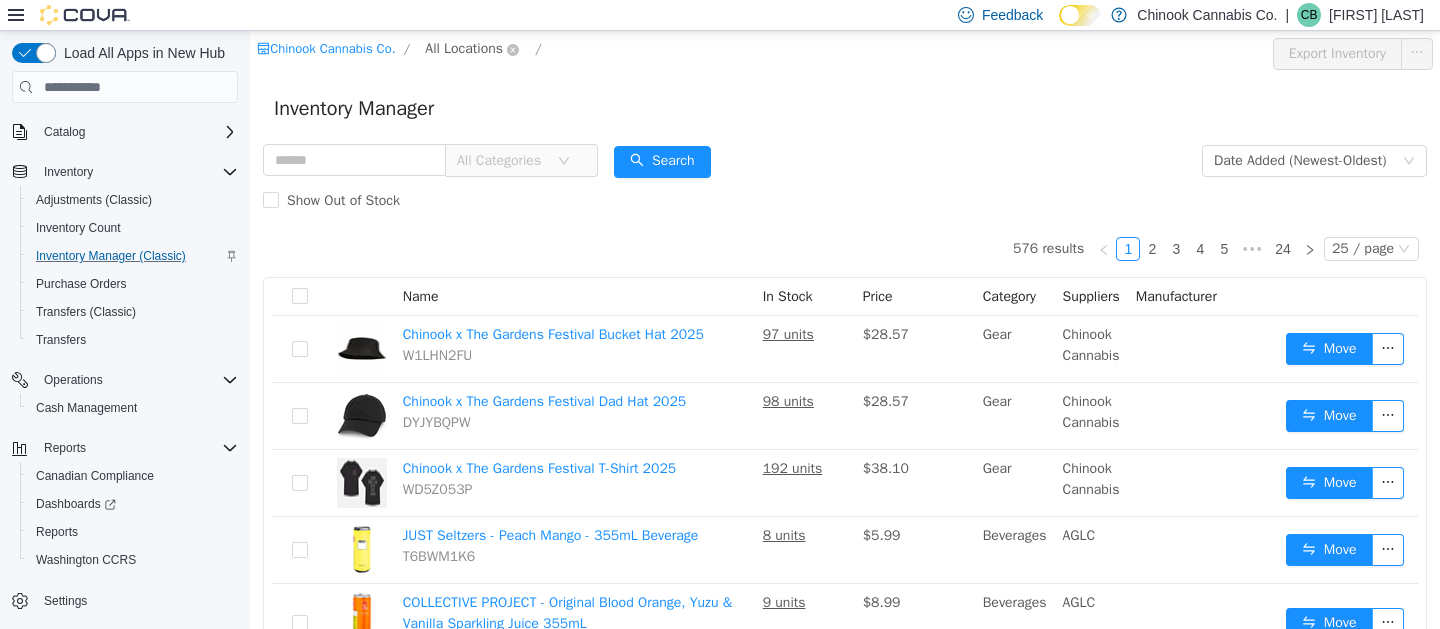 click on "All Locations" at bounding box center [464, 49] 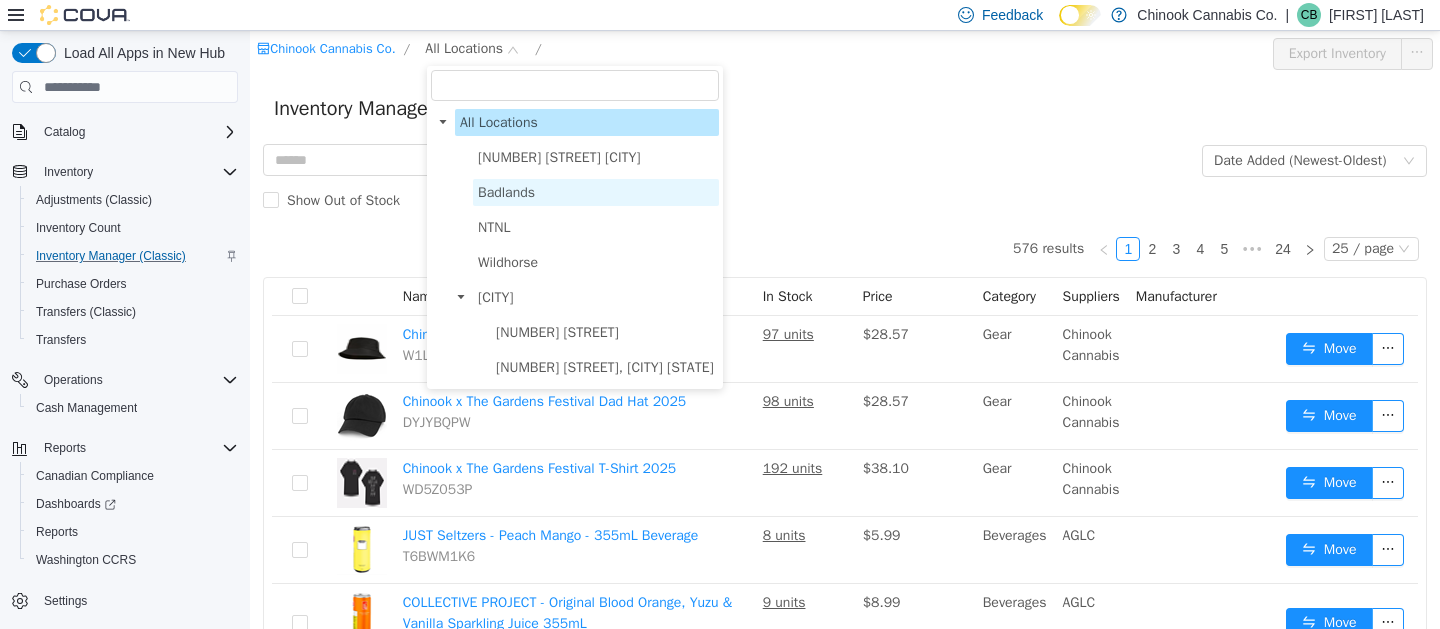 click on "Badlands" at bounding box center [596, 192] 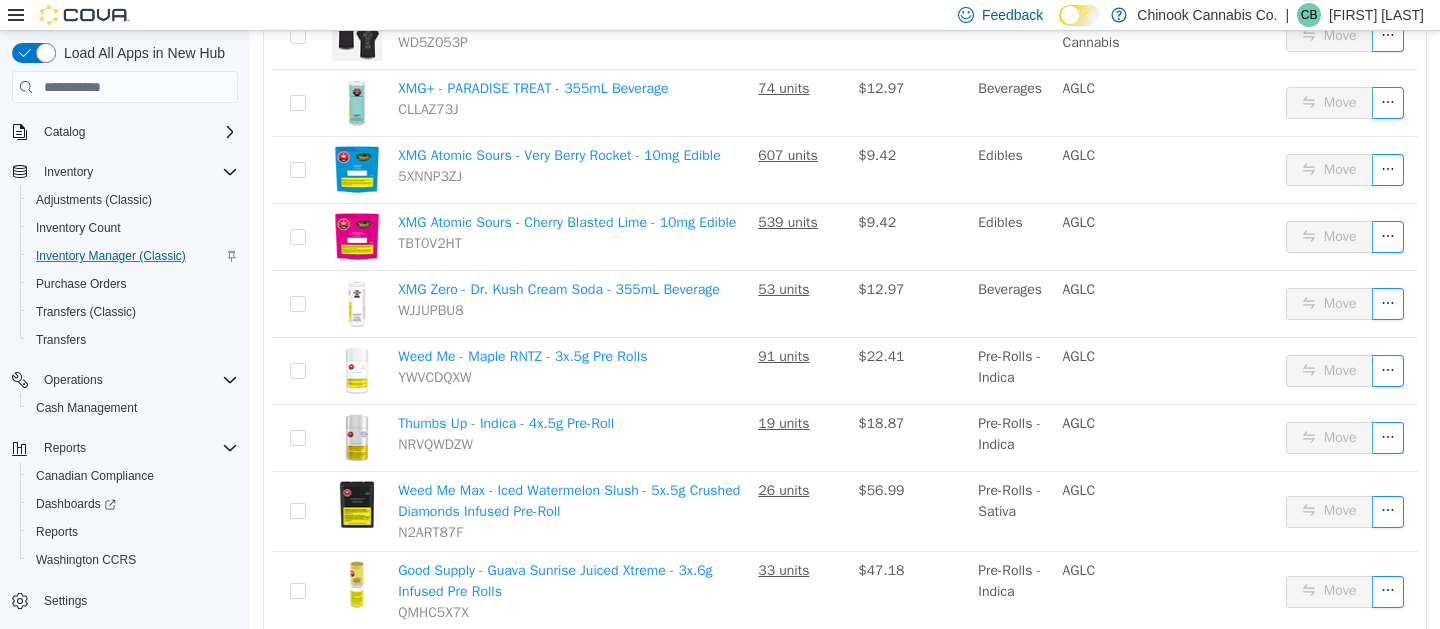 scroll, scrollTop: 449, scrollLeft: 0, axis: vertical 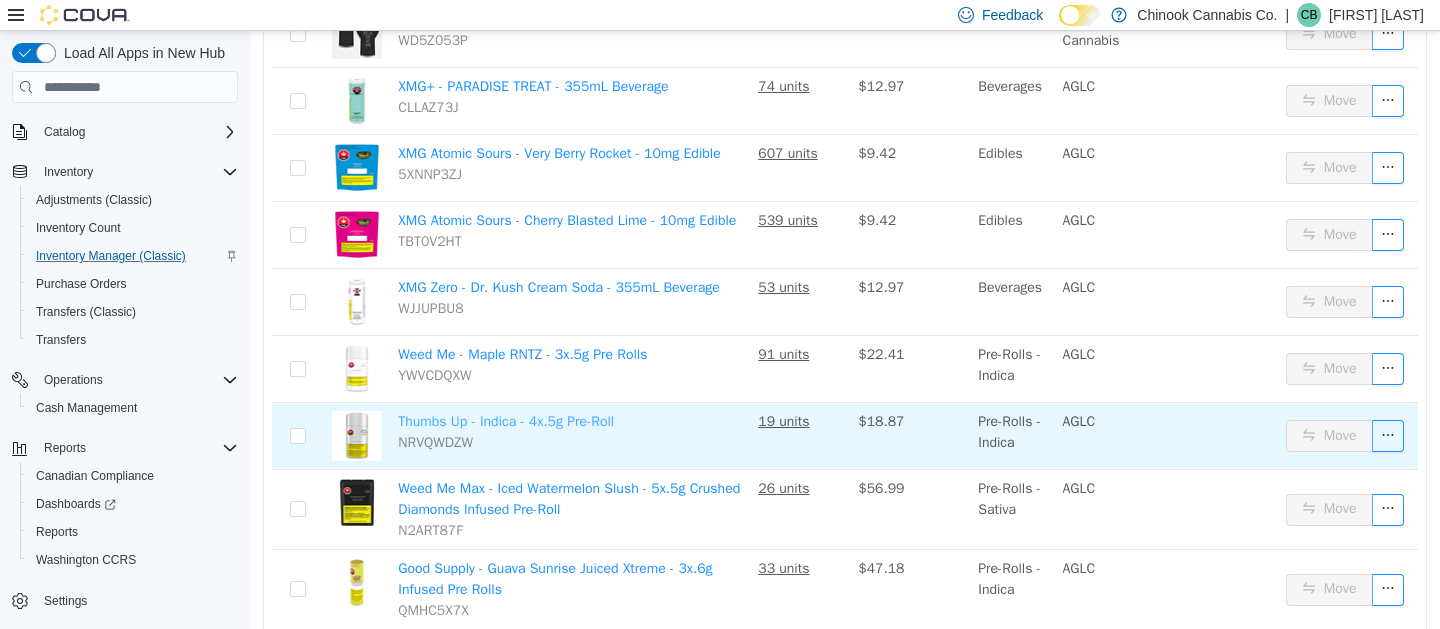 click on "Thumbs Up - Indica - 4x.5g Pre-Roll" at bounding box center [506, 421] 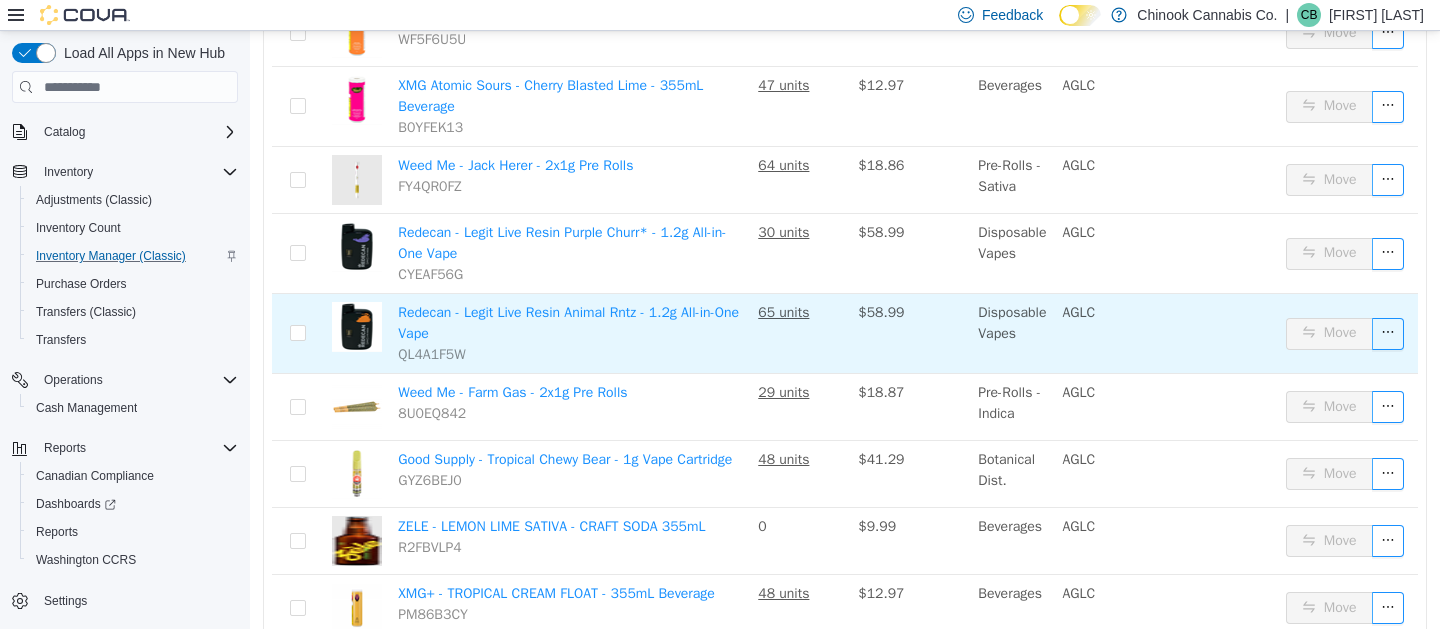 scroll, scrollTop: 1164, scrollLeft: 0, axis: vertical 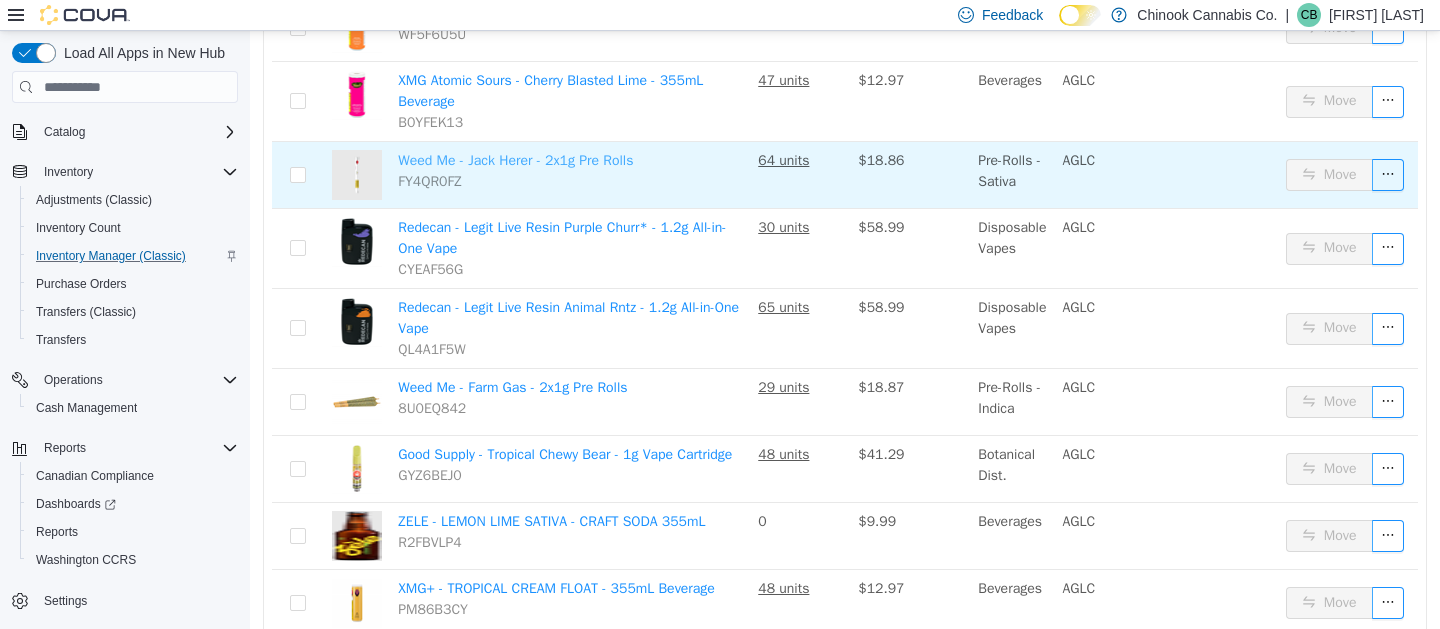 click on "Weed Me - Jack Herer - 2x1g Pre Rolls" at bounding box center [515, 160] 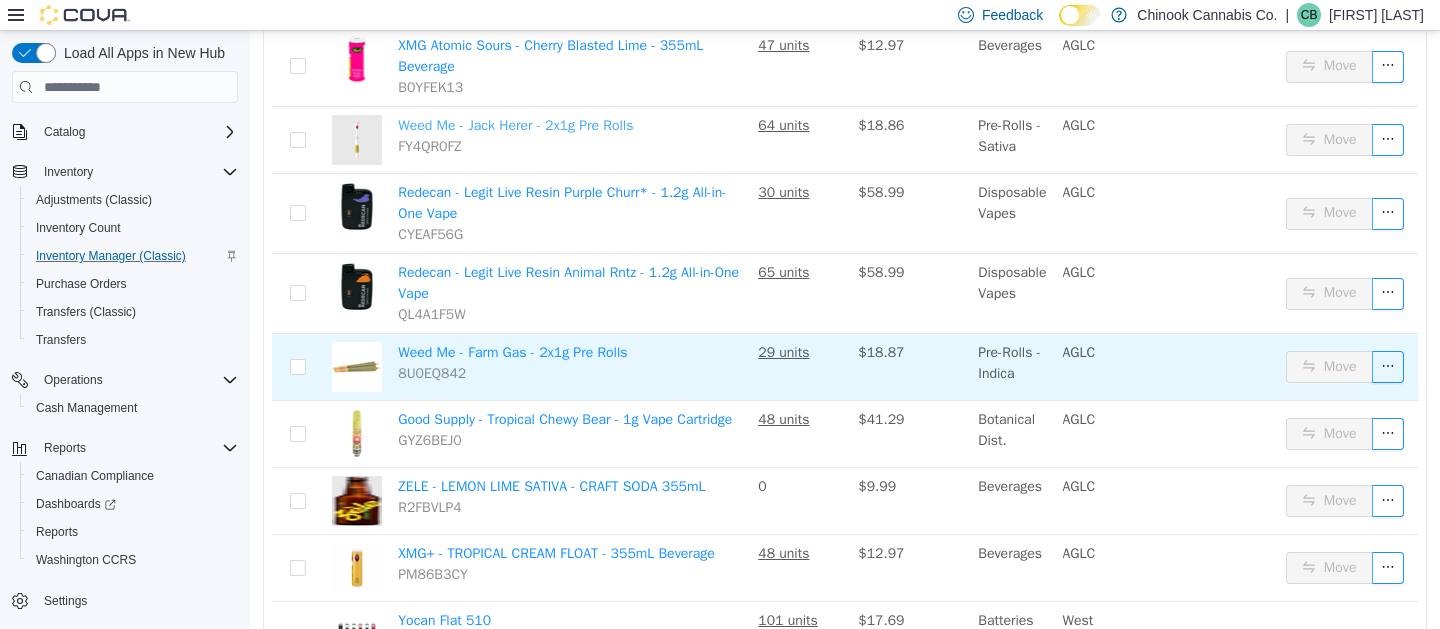 scroll, scrollTop: 1200, scrollLeft: 0, axis: vertical 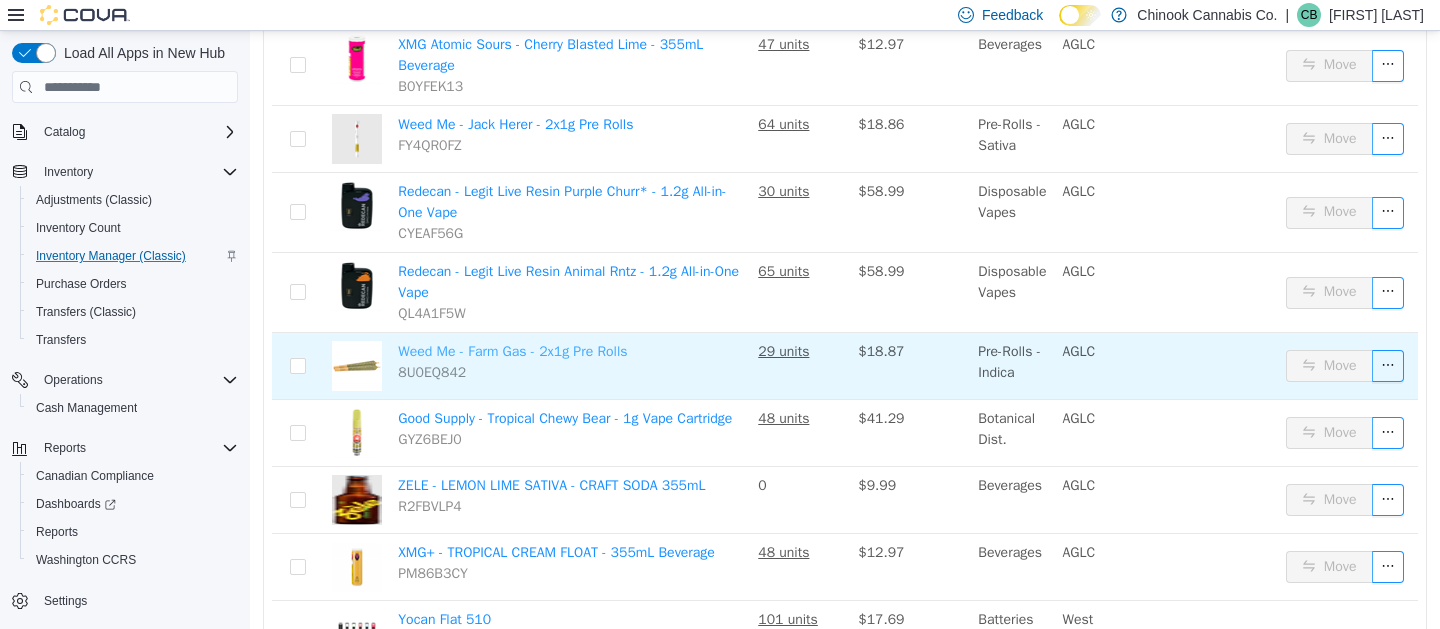 click on "Weed Me - Farm Gas - 2x1g Pre Rolls" at bounding box center [512, 351] 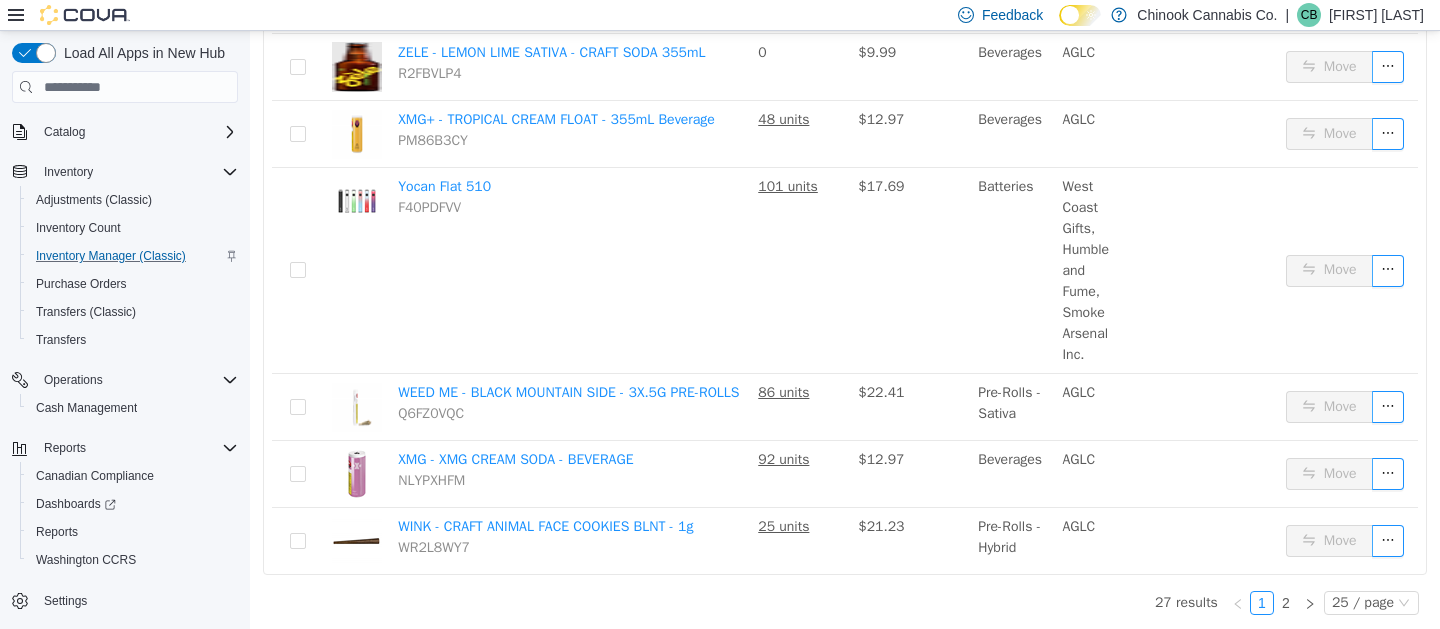 scroll, scrollTop: 1727, scrollLeft: 0, axis: vertical 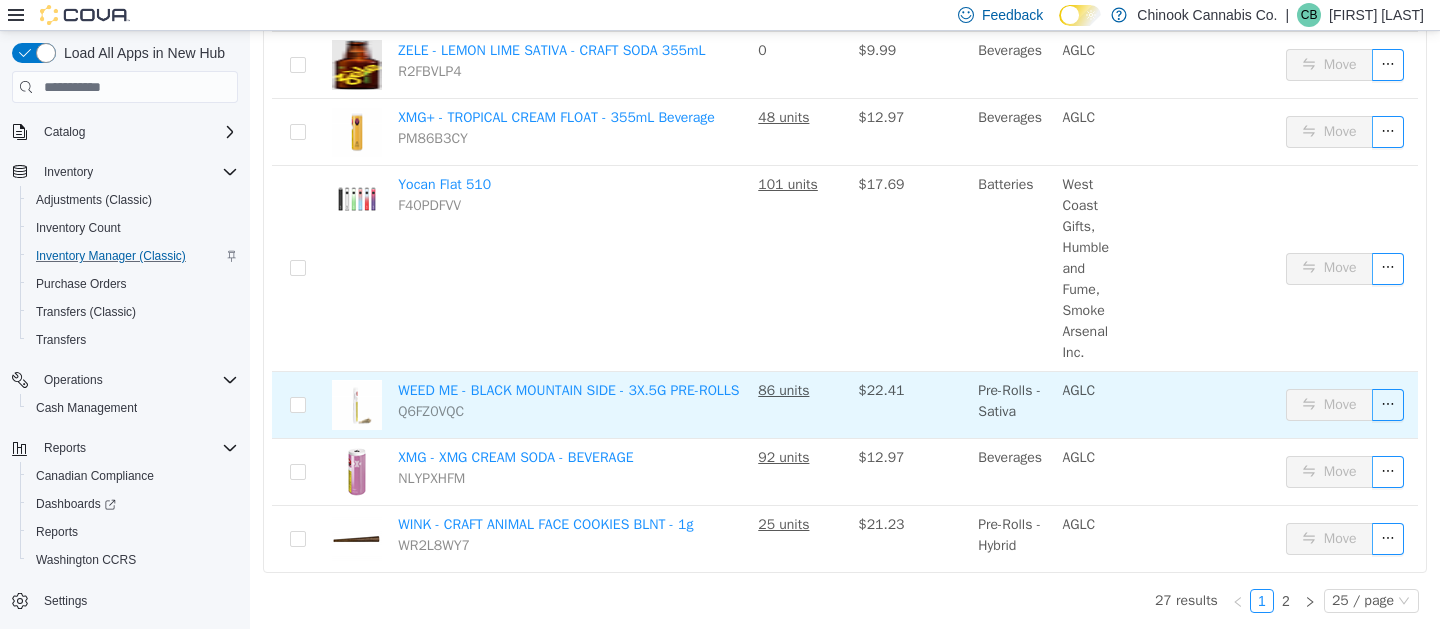 click on "WEED ME - BLACK MOUNTAIN SIDE - 3X.5G PRE-ROLLS Q6FZ0VQC" at bounding box center [570, 405] 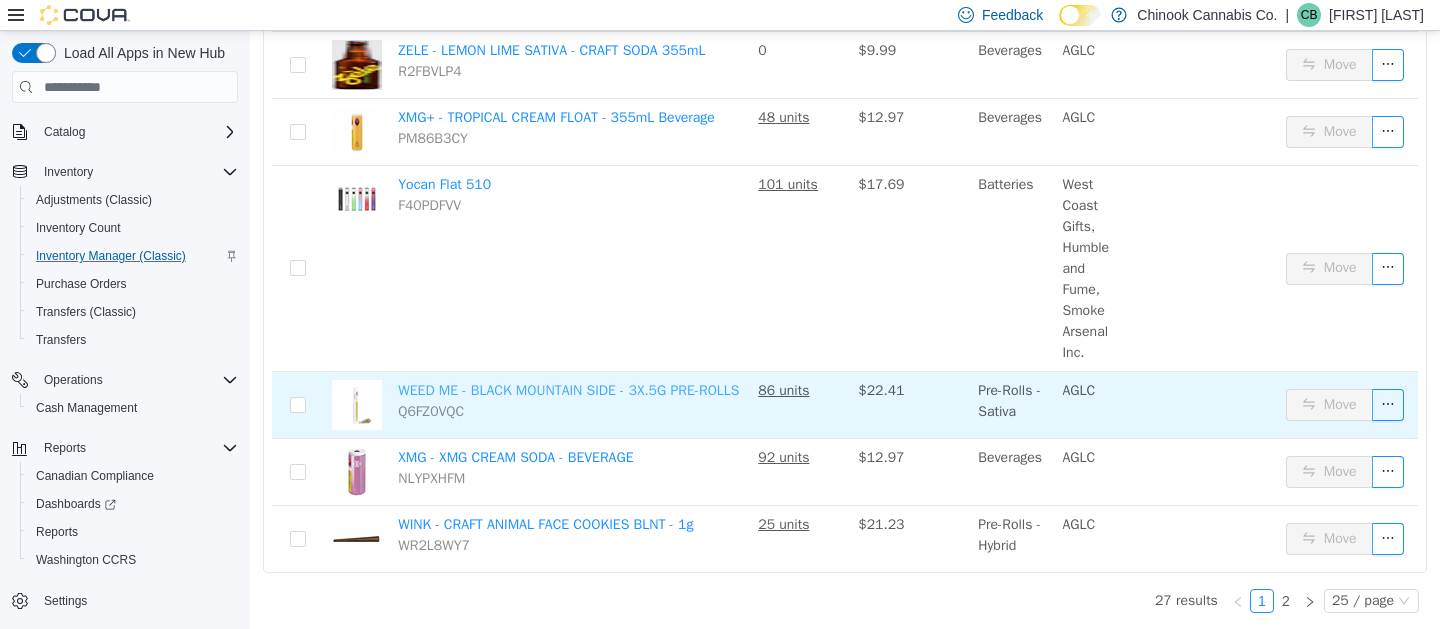 click on "WEED ME - BLACK MOUNTAIN SIDE - 3X.5G PRE-ROLLS" at bounding box center (568, 390) 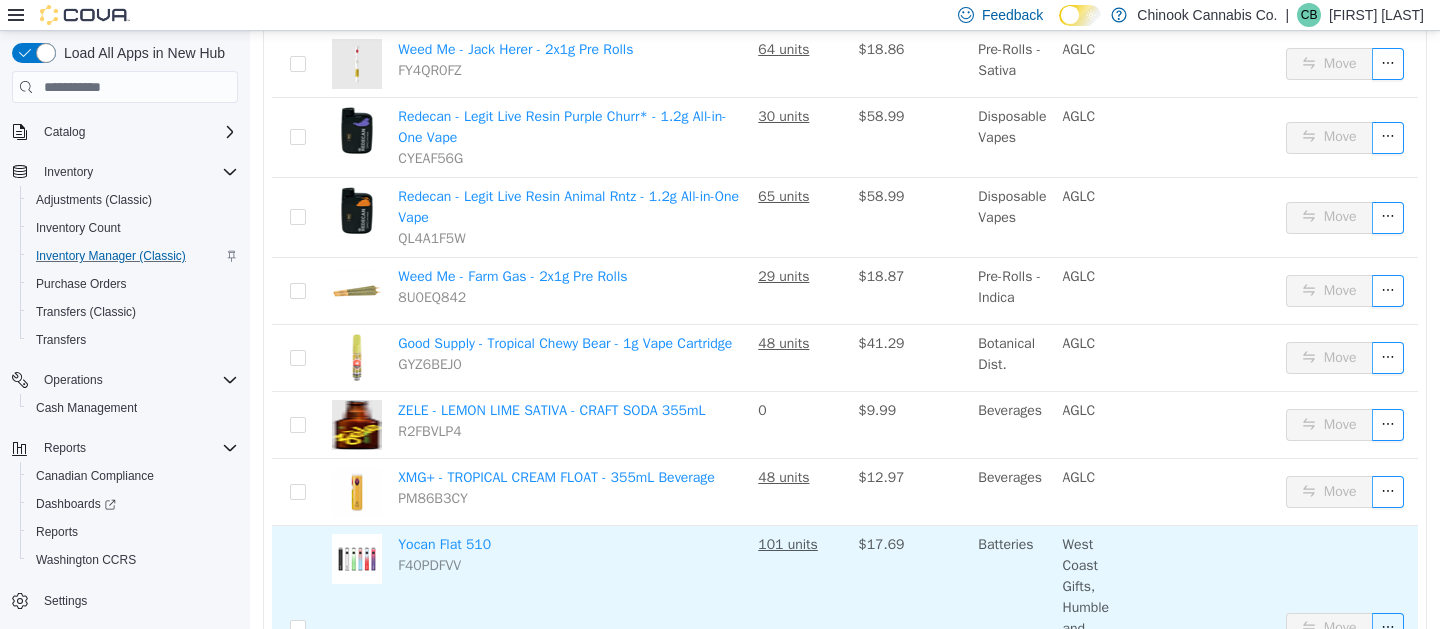 scroll, scrollTop: 1229, scrollLeft: 0, axis: vertical 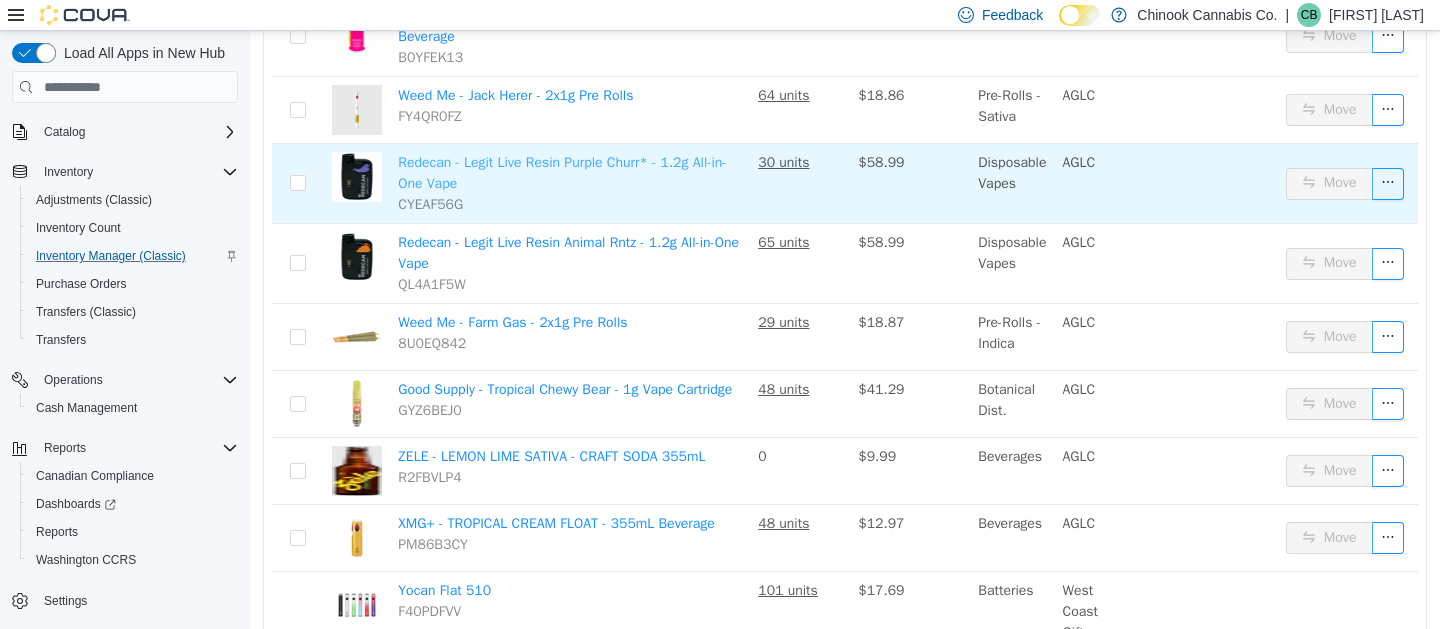 click on "Redecan - Legit Live Resin Purple Churr* - 1.2g All-in-One Vape" at bounding box center [562, 173] 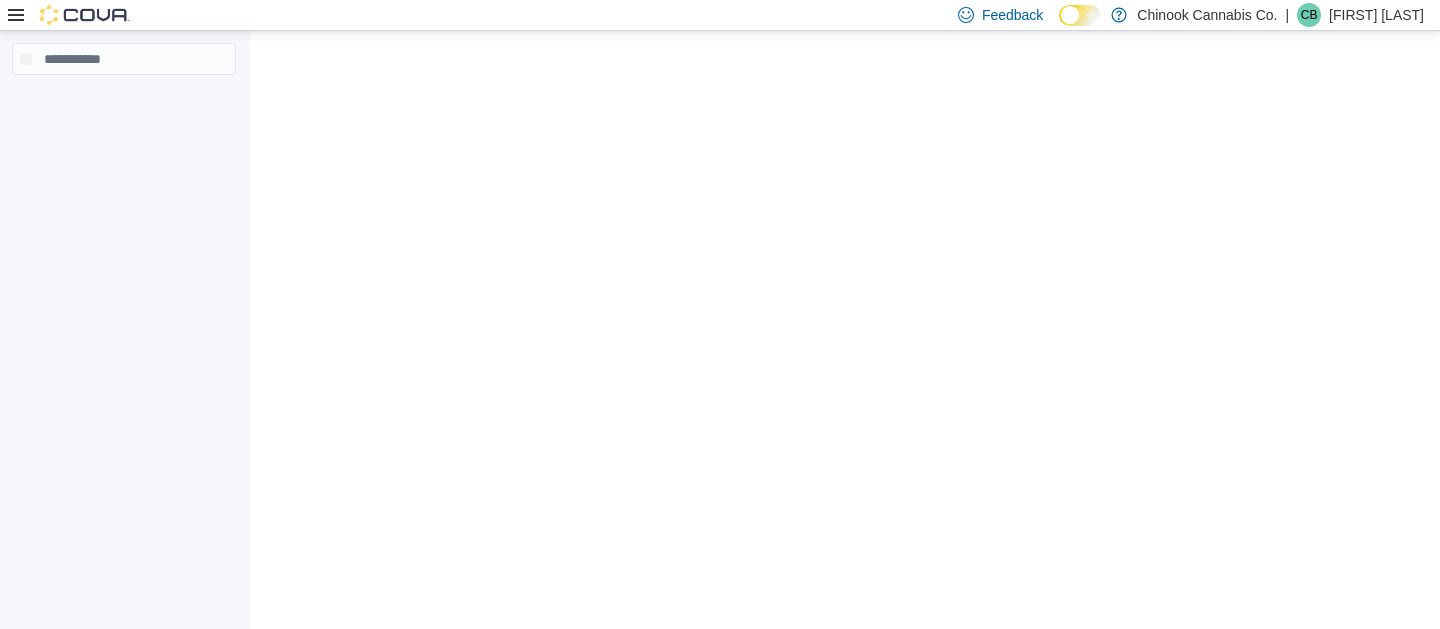 scroll, scrollTop: 0, scrollLeft: 0, axis: both 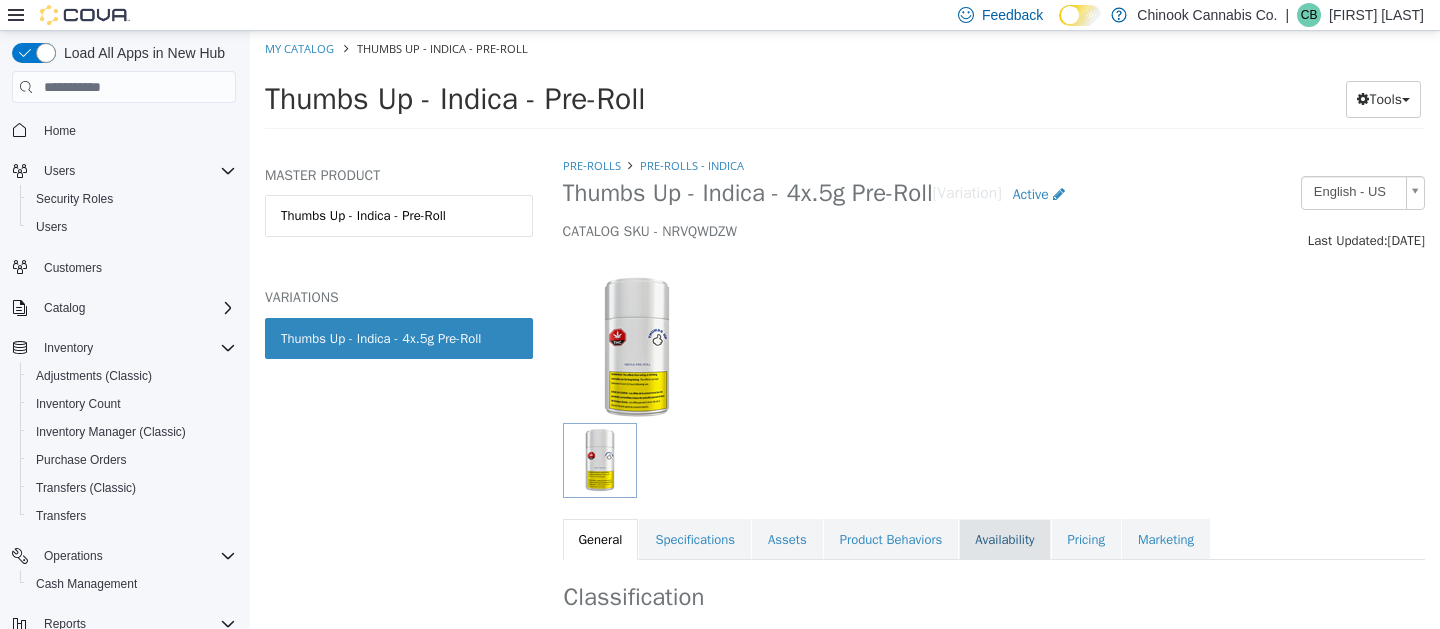 click on "Availability" at bounding box center (1004, 540) 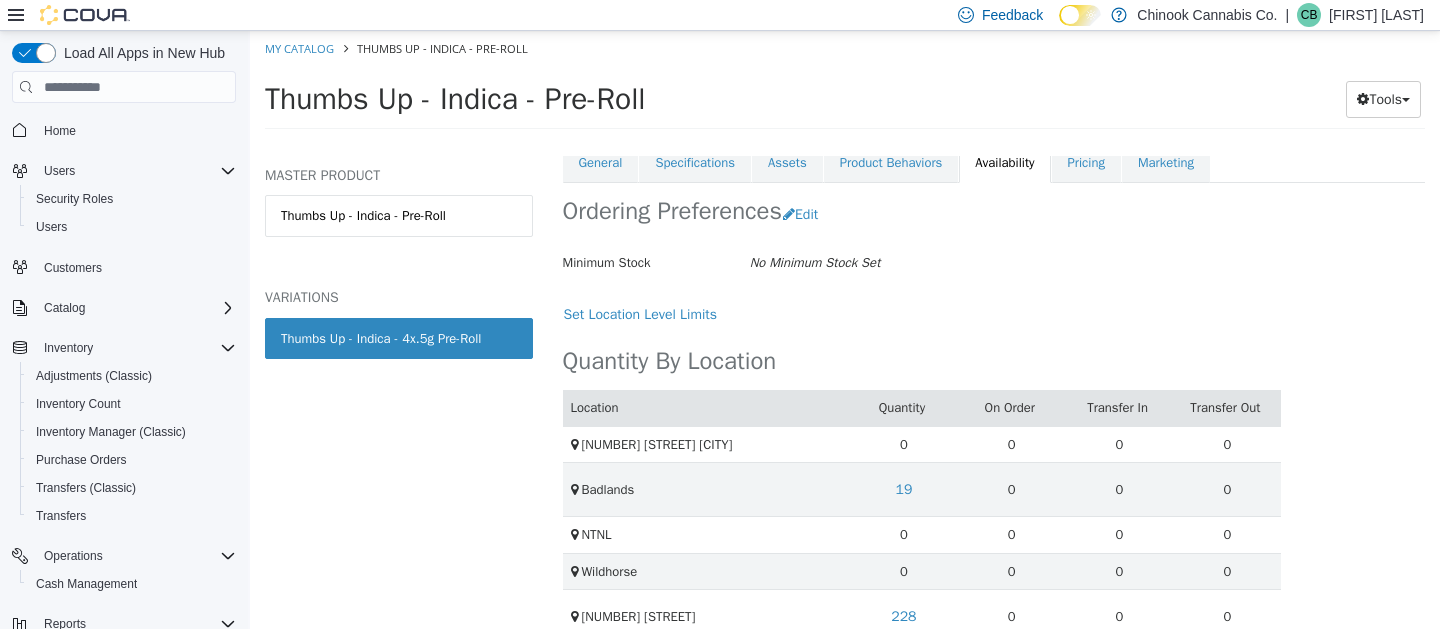 scroll, scrollTop: 380, scrollLeft: 0, axis: vertical 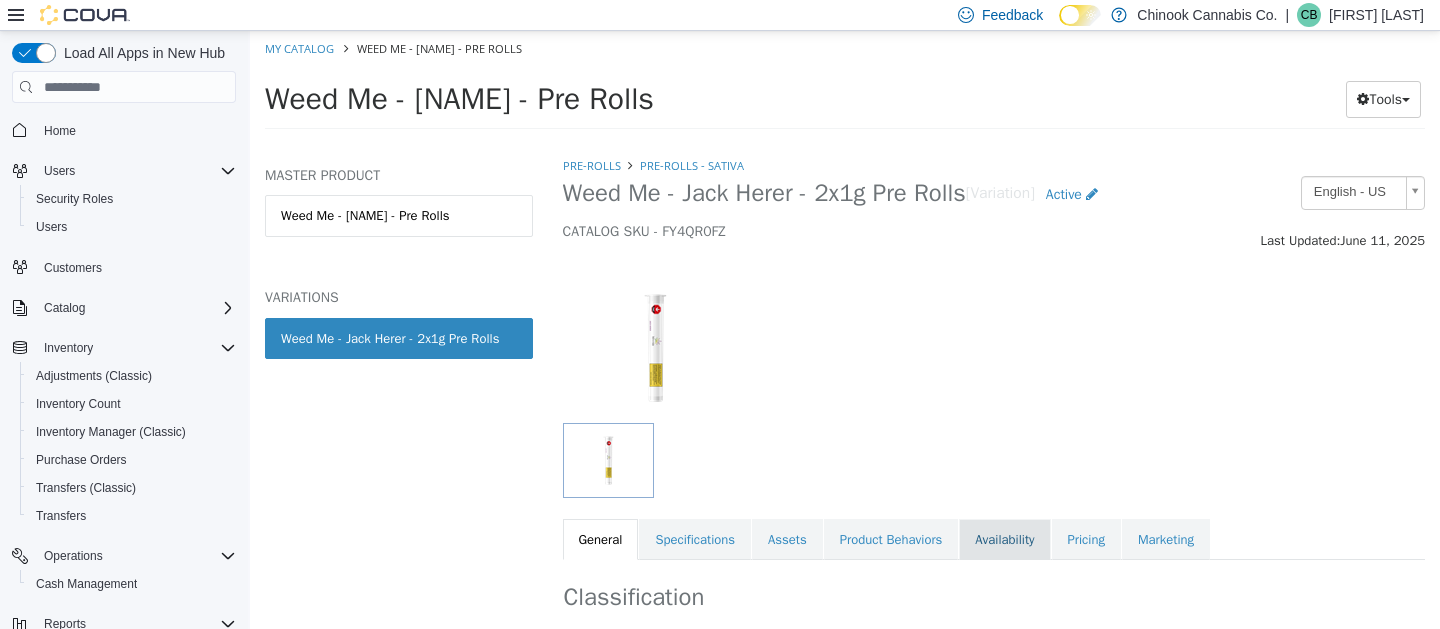 click on "Availability" at bounding box center [1004, 540] 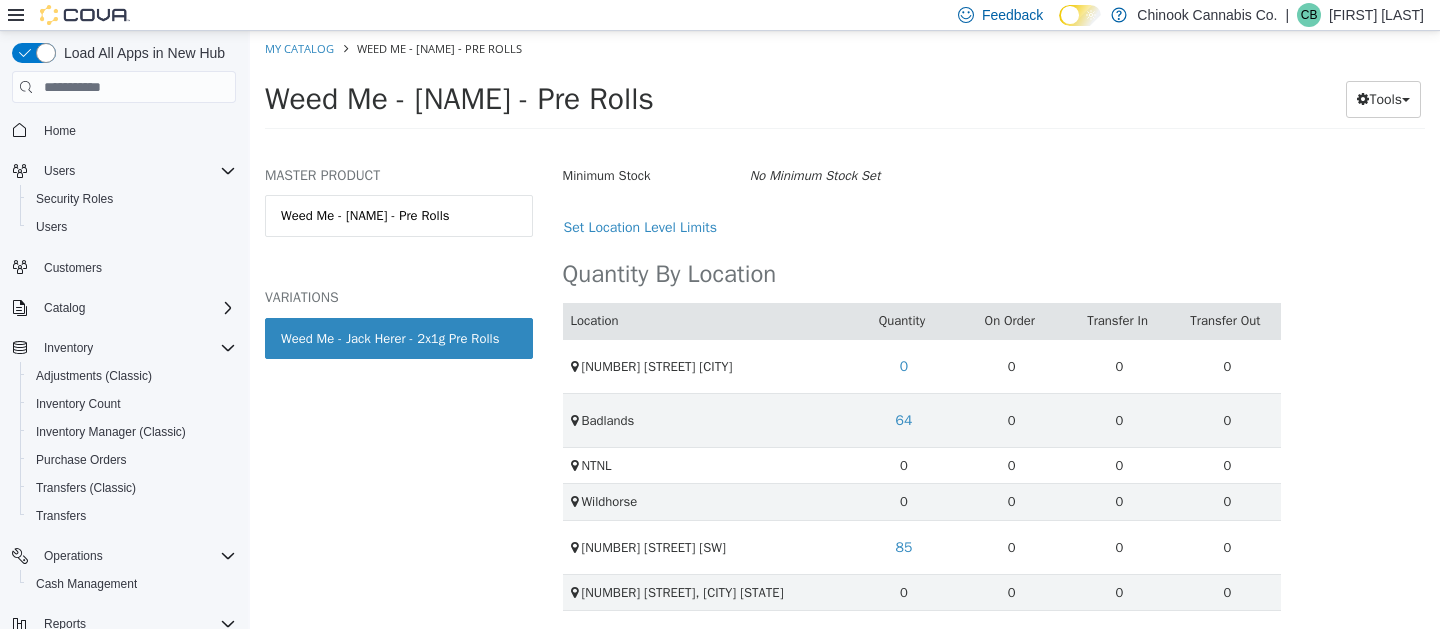 scroll, scrollTop: 468, scrollLeft: 0, axis: vertical 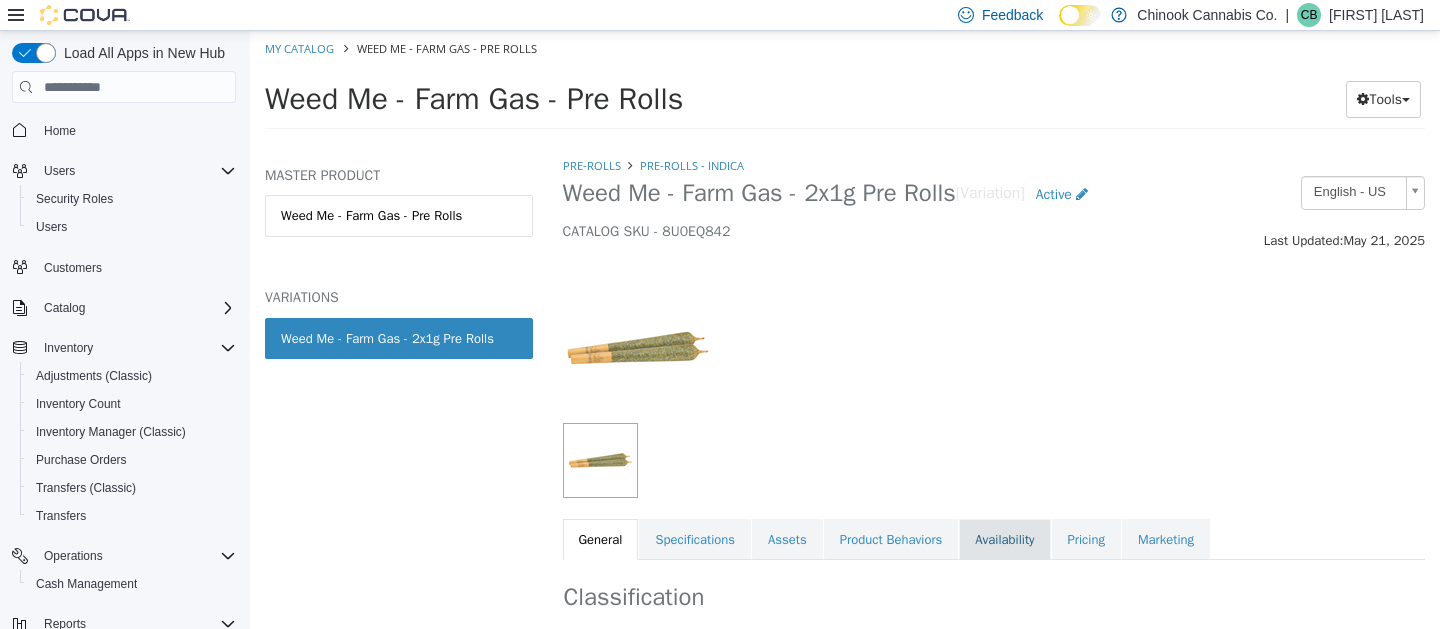 click on "Availability" at bounding box center [1004, 540] 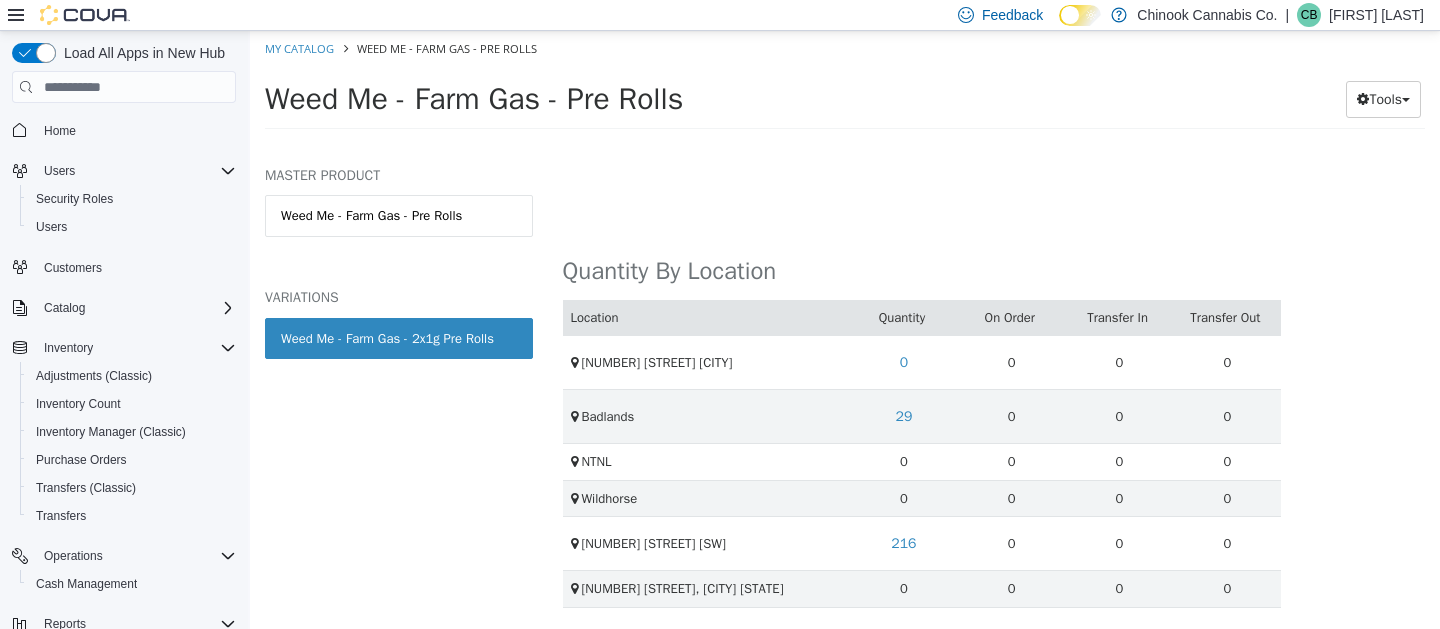 scroll, scrollTop: 468, scrollLeft: 0, axis: vertical 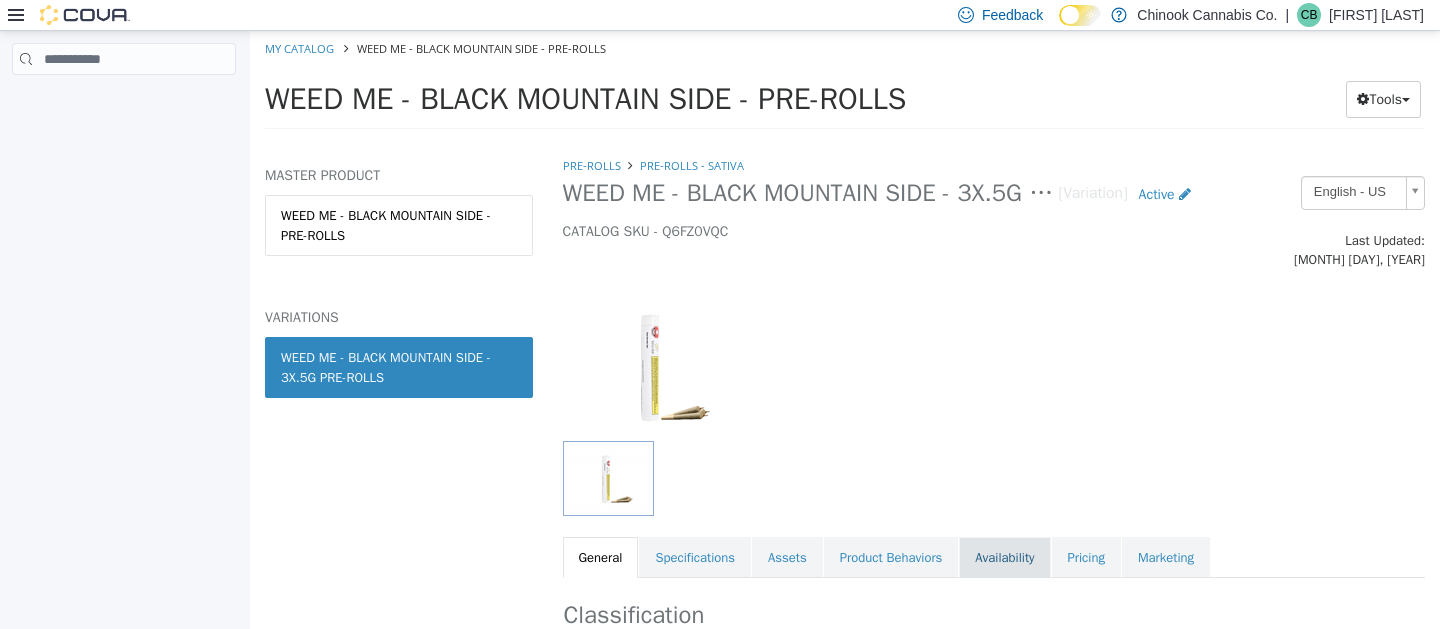 click on "Availability" at bounding box center (1004, 558) 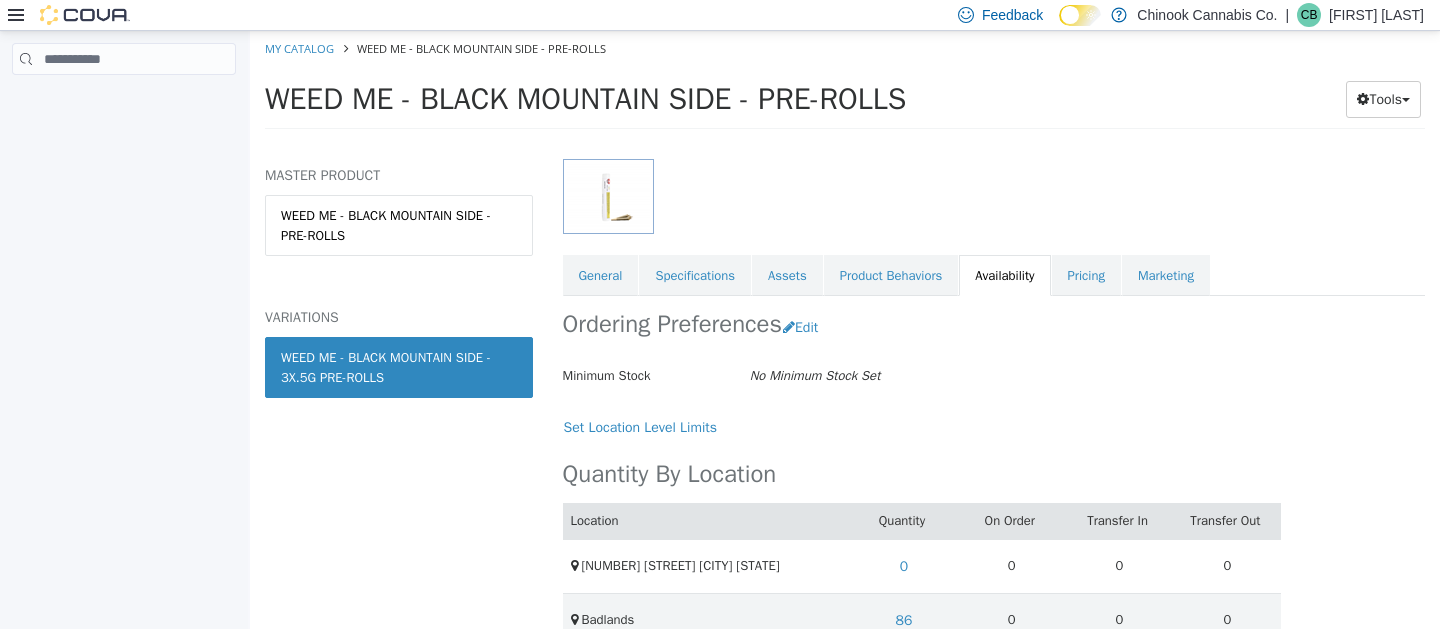 scroll, scrollTop: 468, scrollLeft: 0, axis: vertical 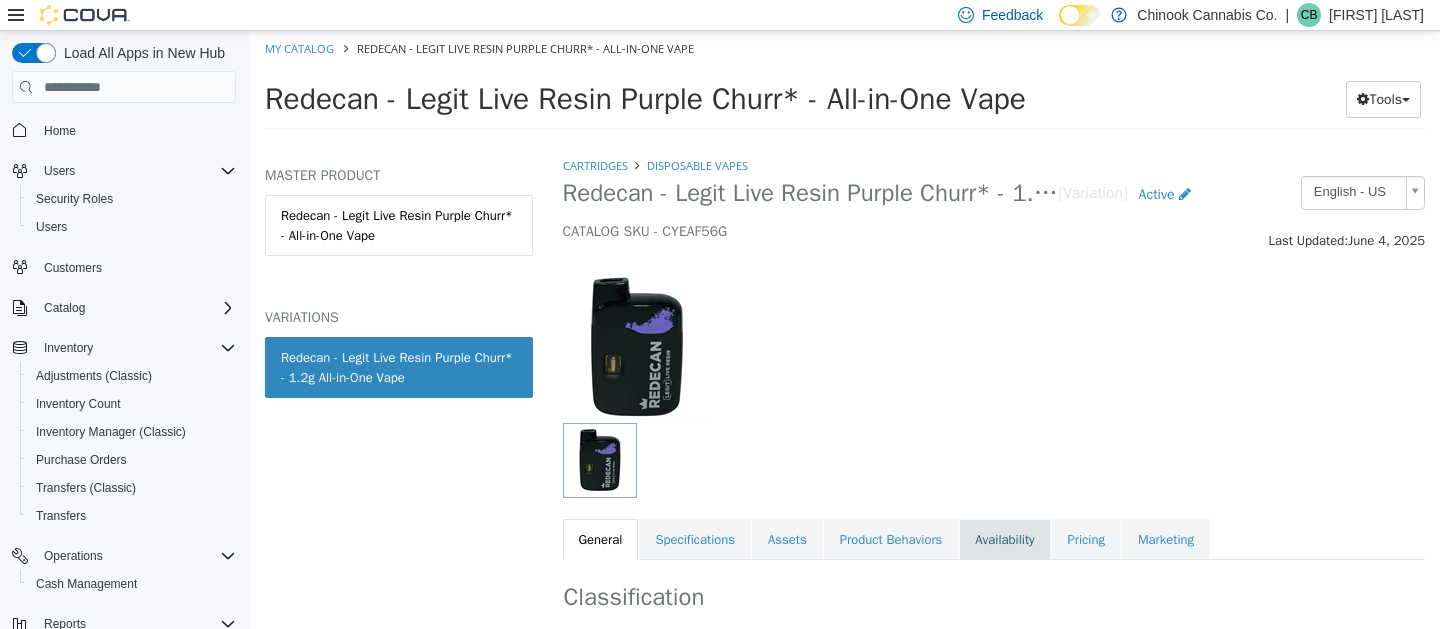 click on "Availability" at bounding box center (1004, 540) 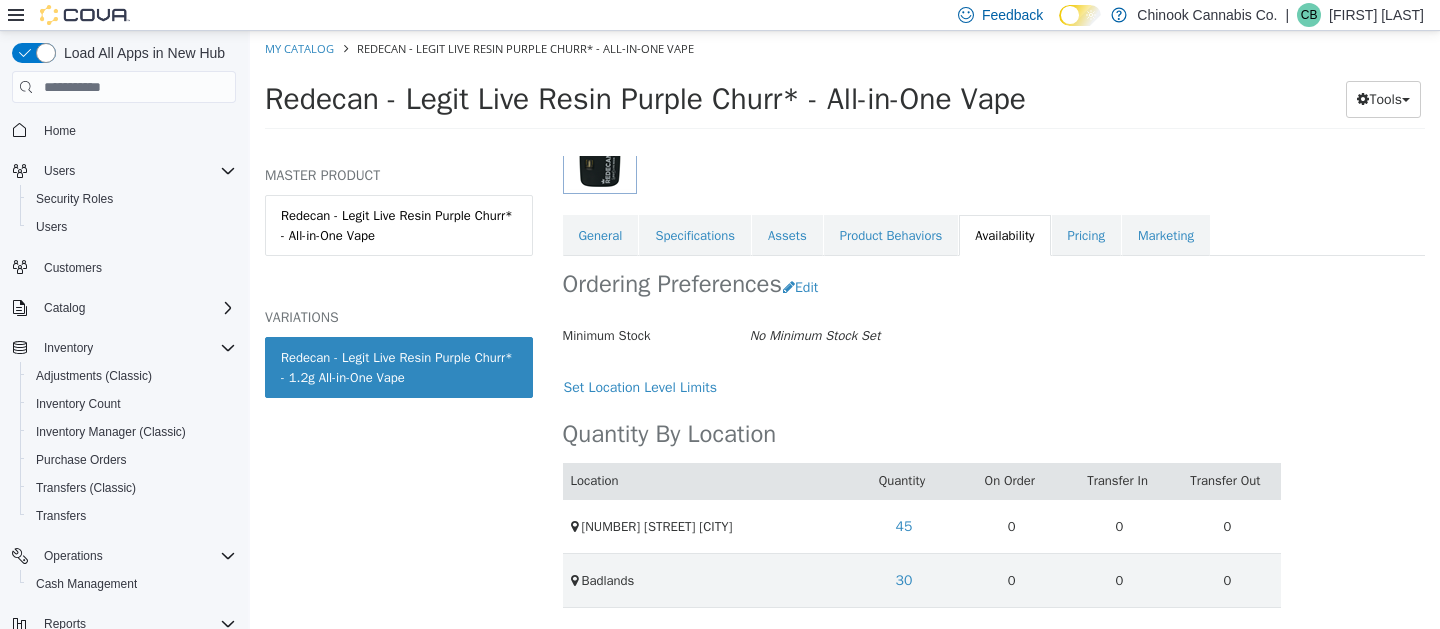 scroll, scrollTop: 503, scrollLeft: 0, axis: vertical 